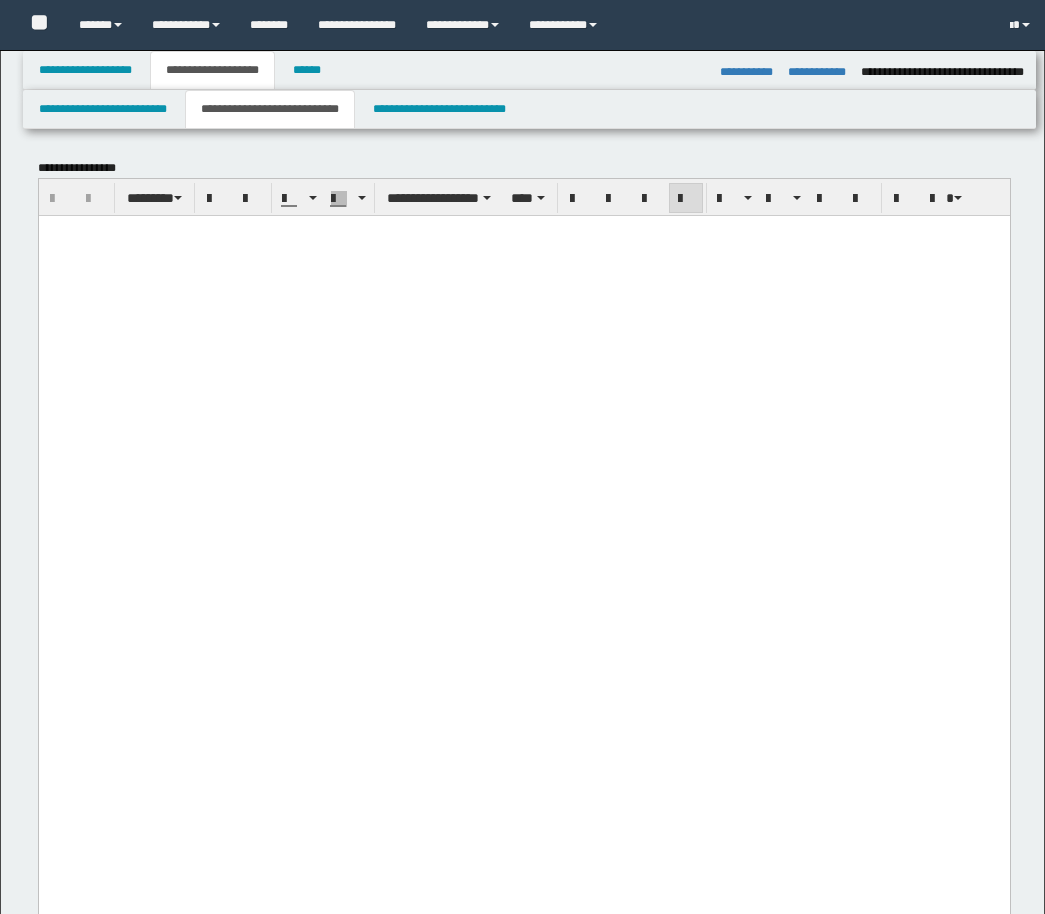 select on "*" 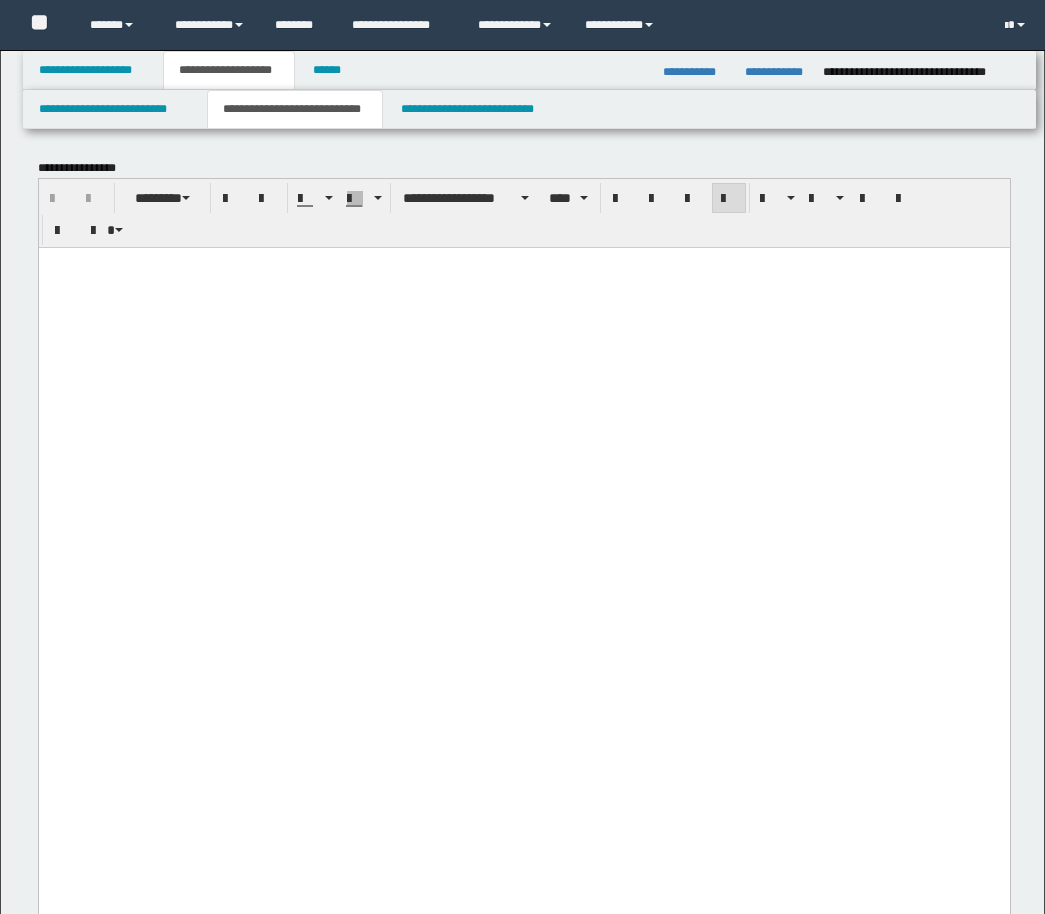 scroll, scrollTop: 0, scrollLeft: 0, axis: both 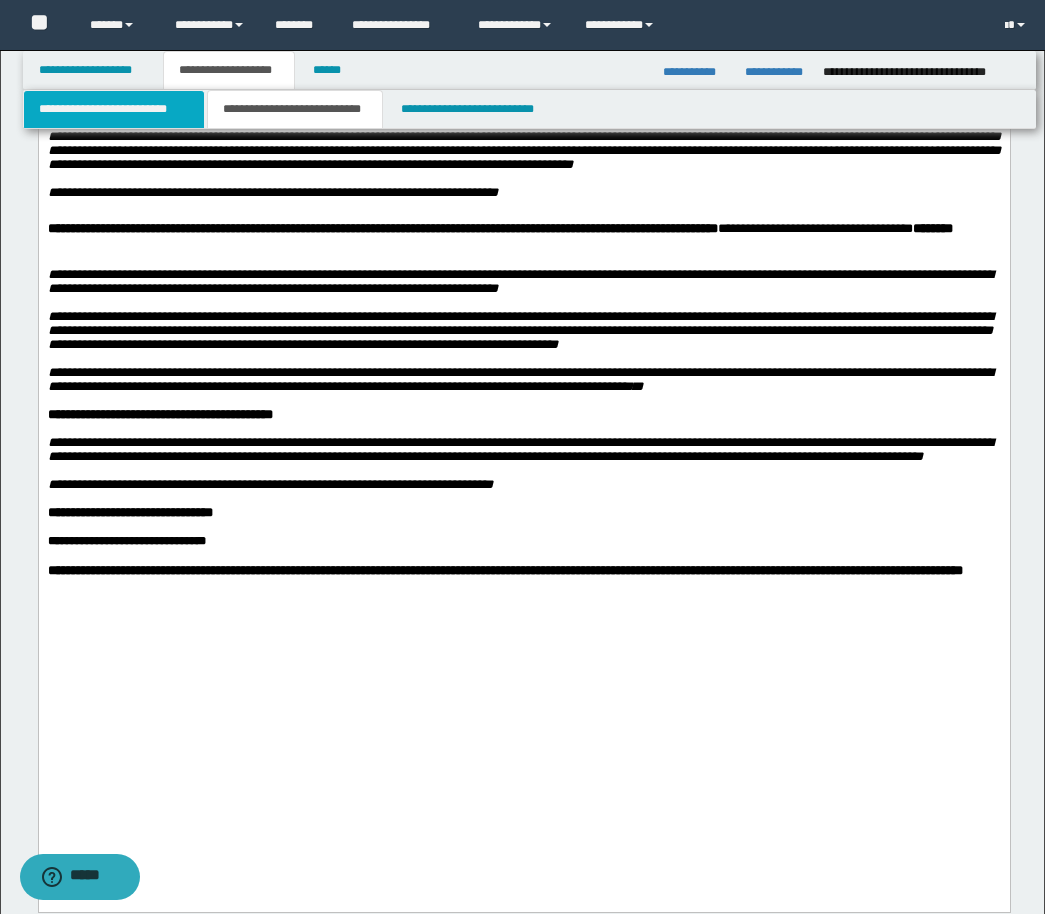 click on "**********" at bounding box center [114, 109] 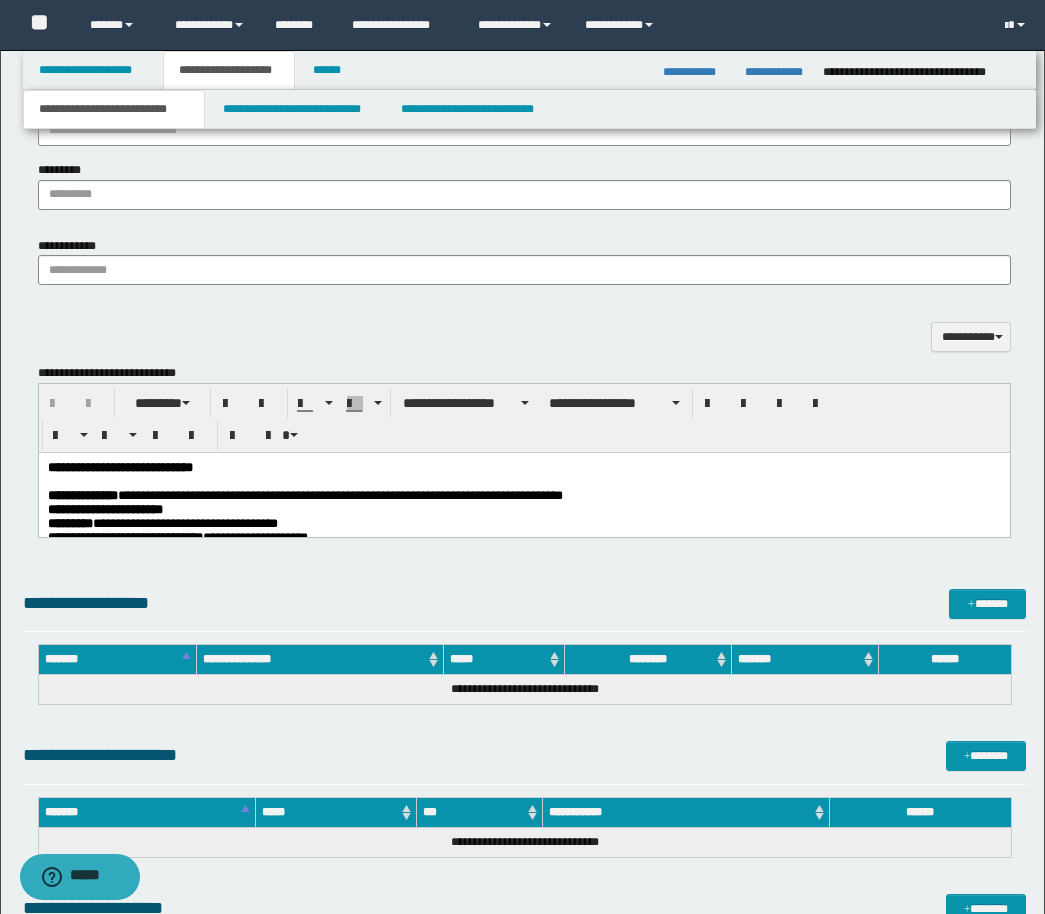 scroll, scrollTop: 1450, scrollLeft: 0, axis: vertical 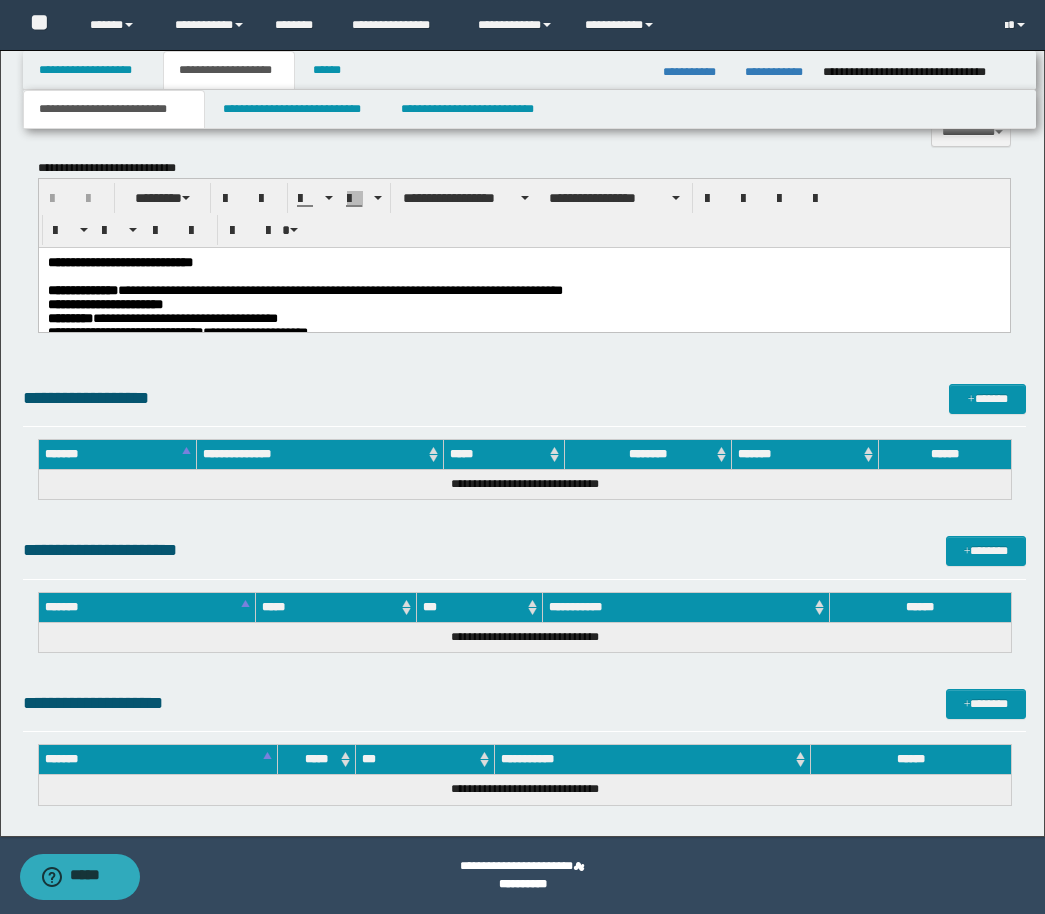 click on "**********" at bounding box center [523, 304] 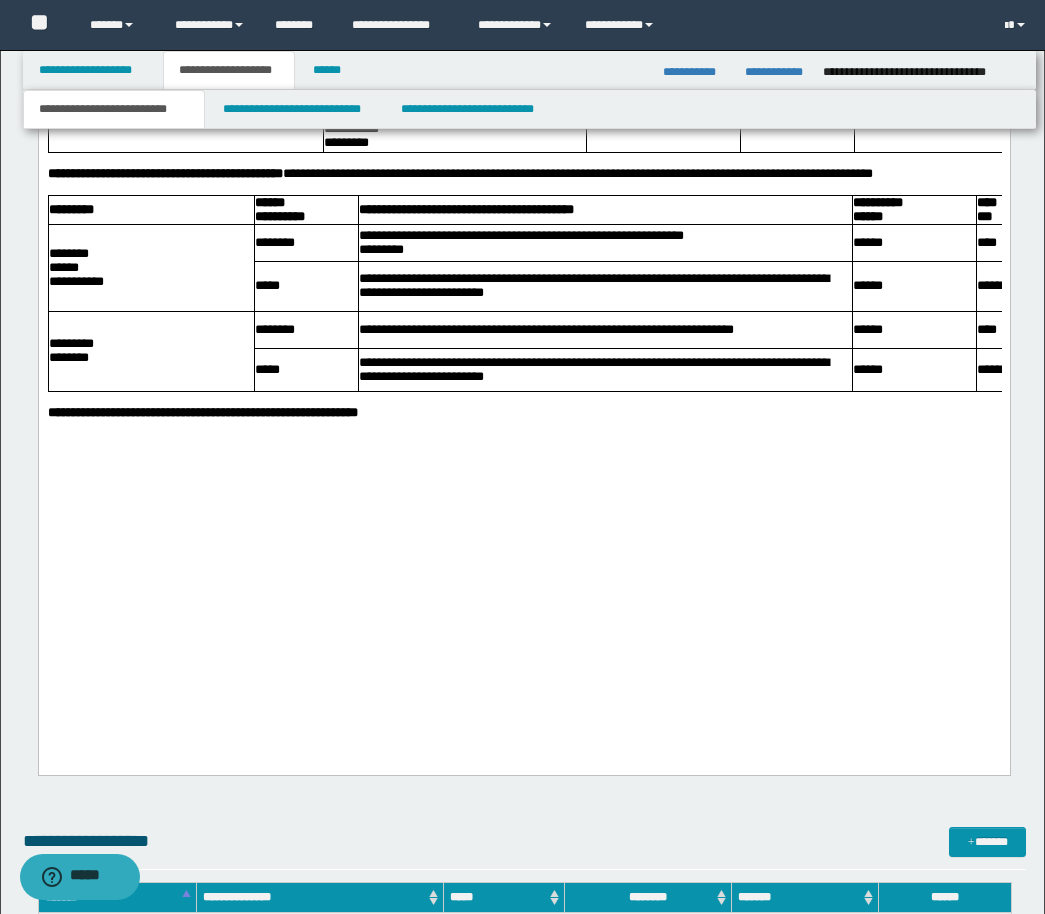scroll, scrollTop: 3850, scrollLeft: 0, axis: vertical 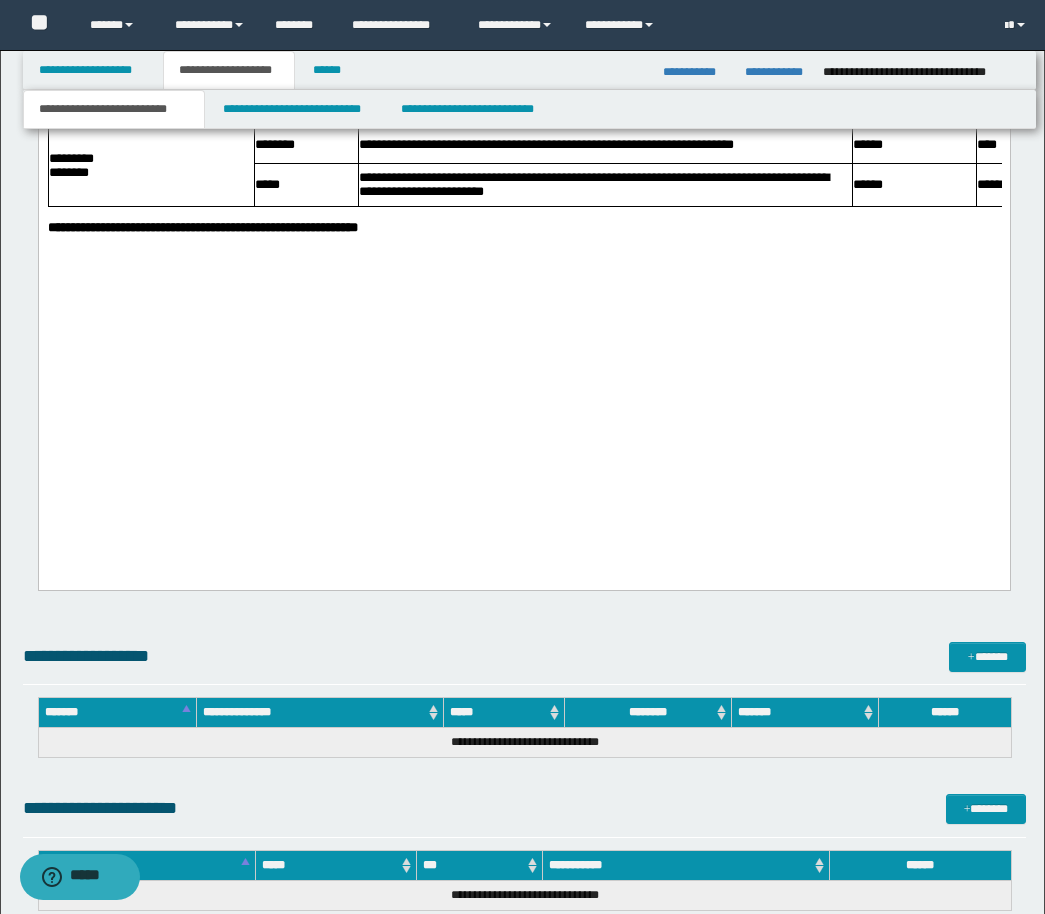 click on "**********" at bounding box center [523, -930] 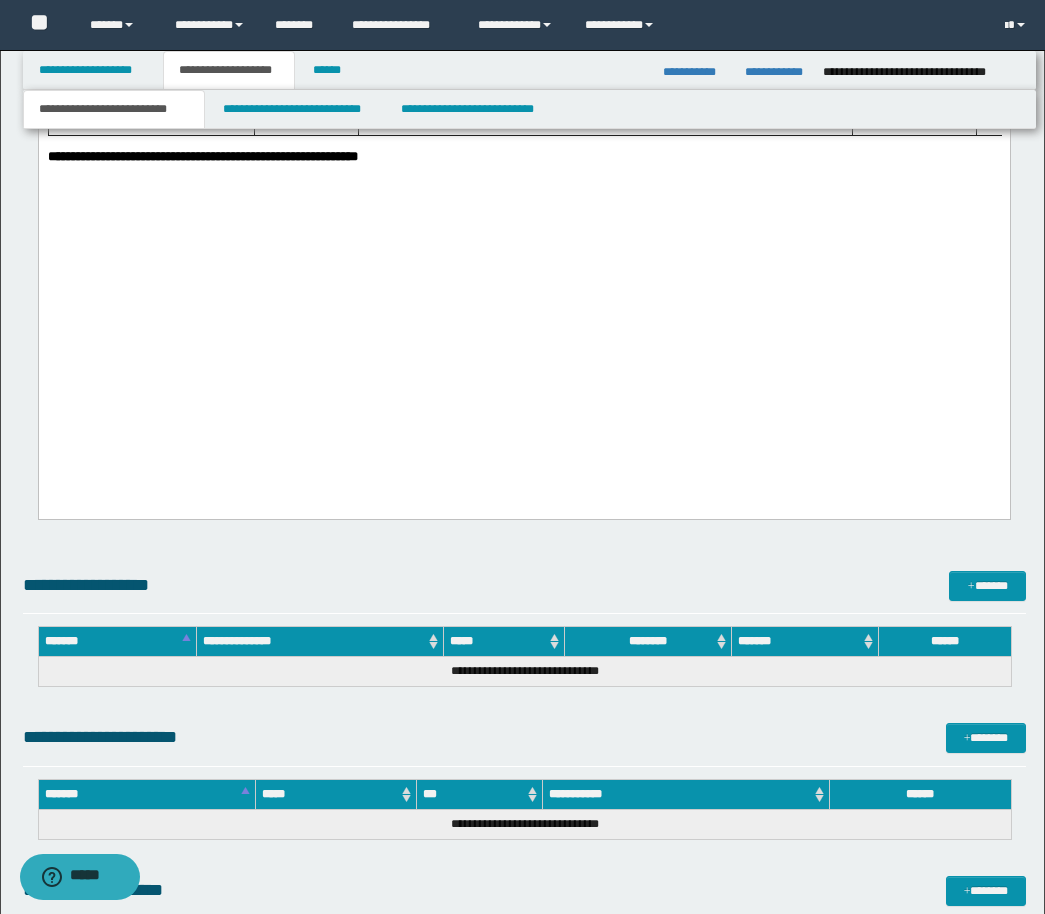 scroll, scrollTop: 3608, scrollLeft: 0, axis: vertical 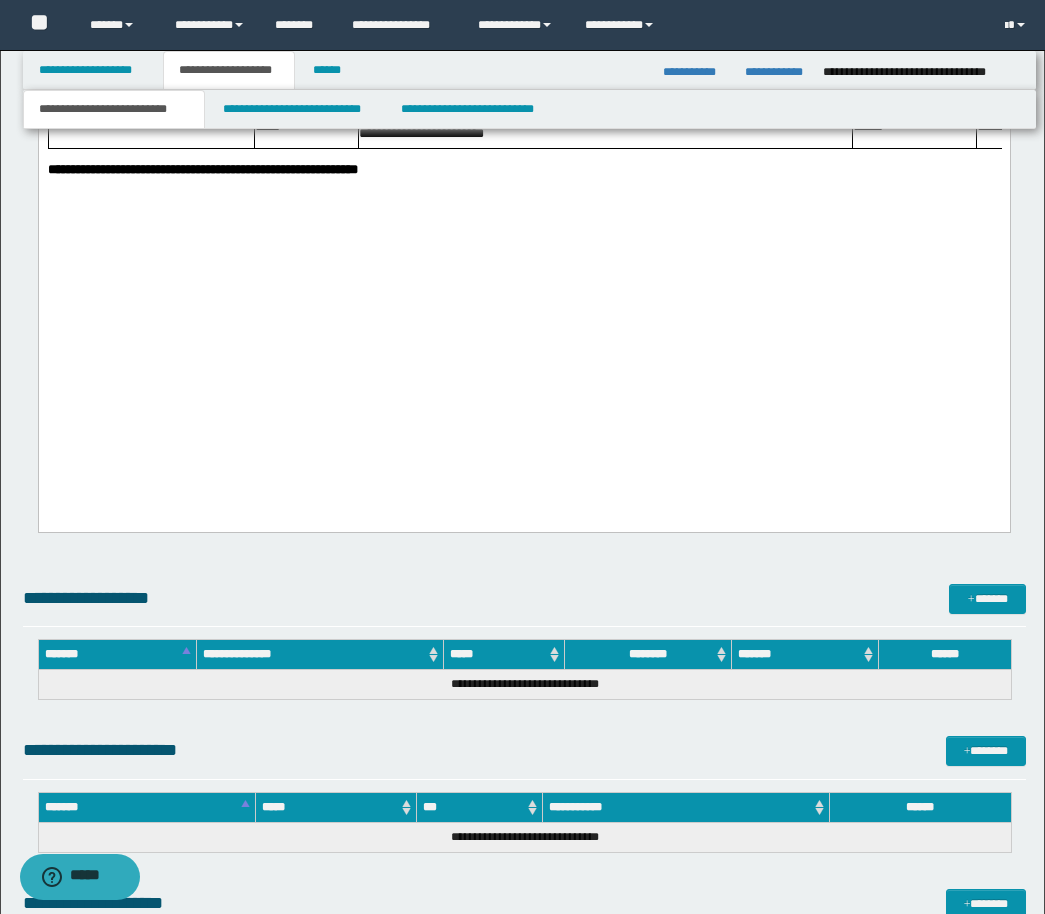 click on "**********" at bounding box center (523, -864) 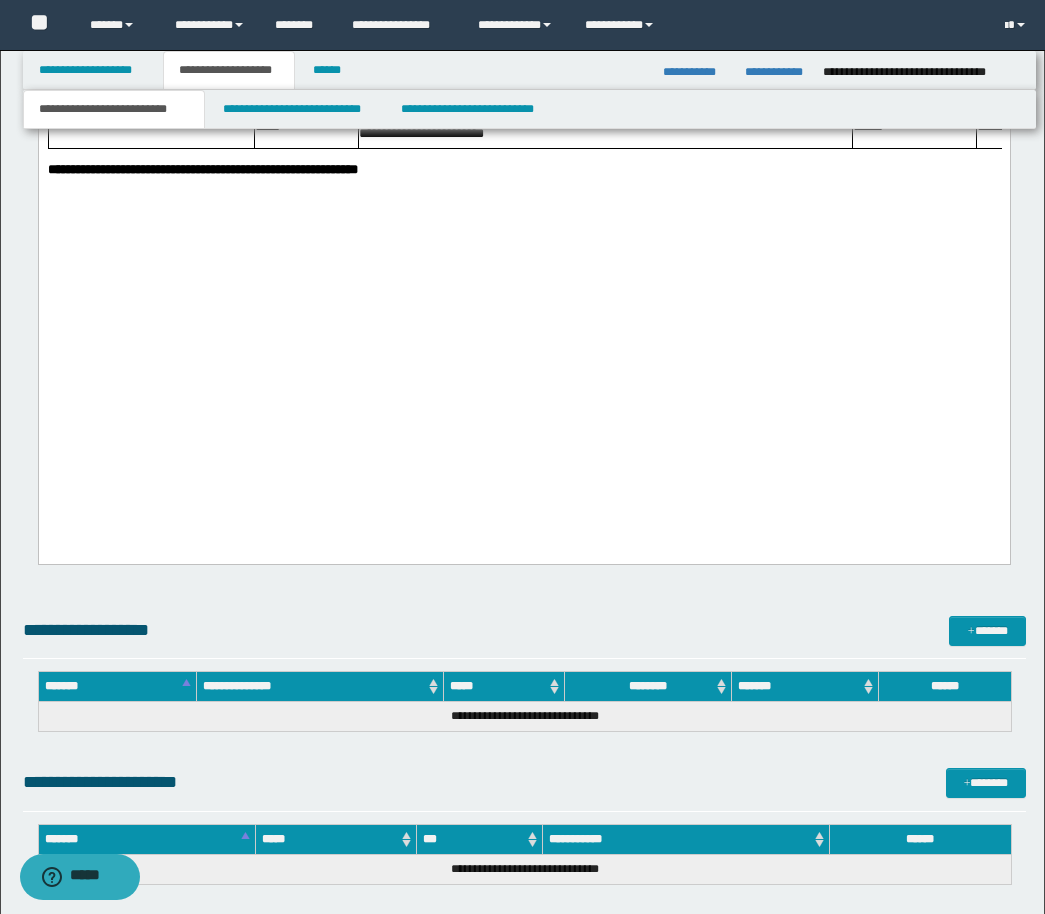 paste 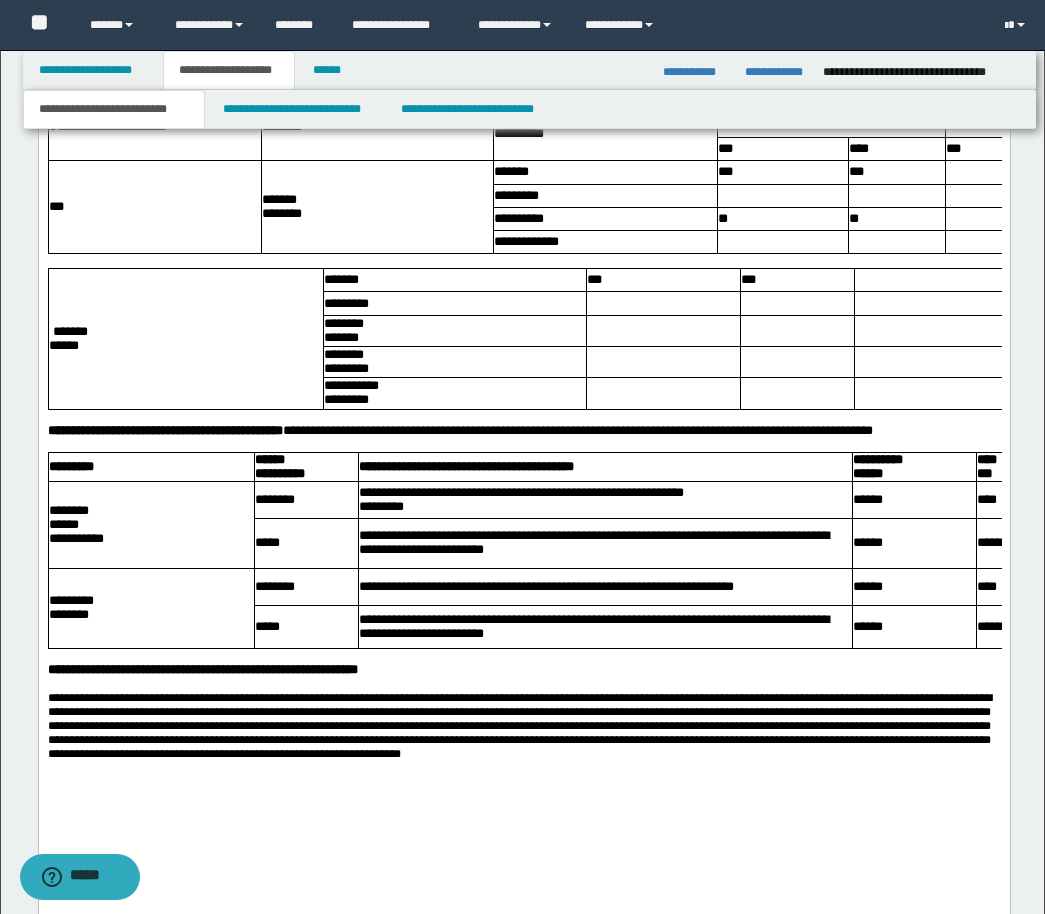 scroll, scrollTop: 3608, scrollLeft: 0, axis: vertical 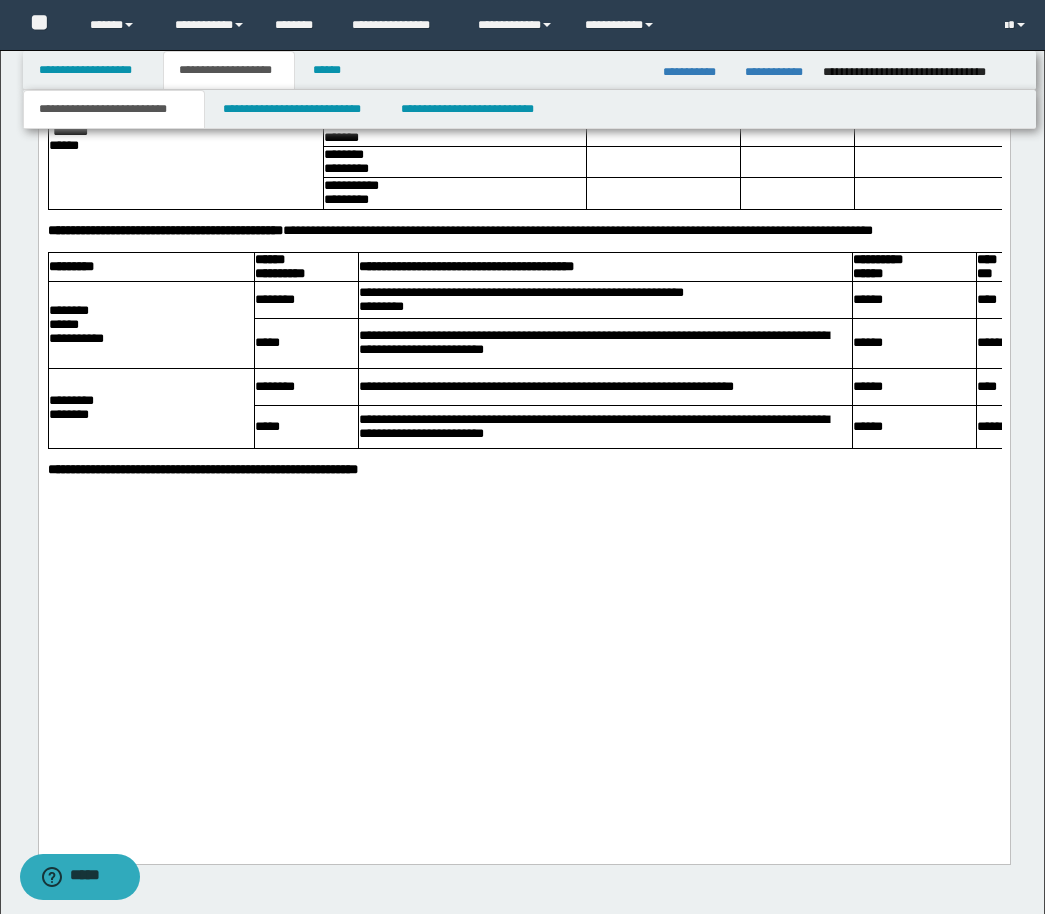 click on "**********" at bounding box center [523, -548] 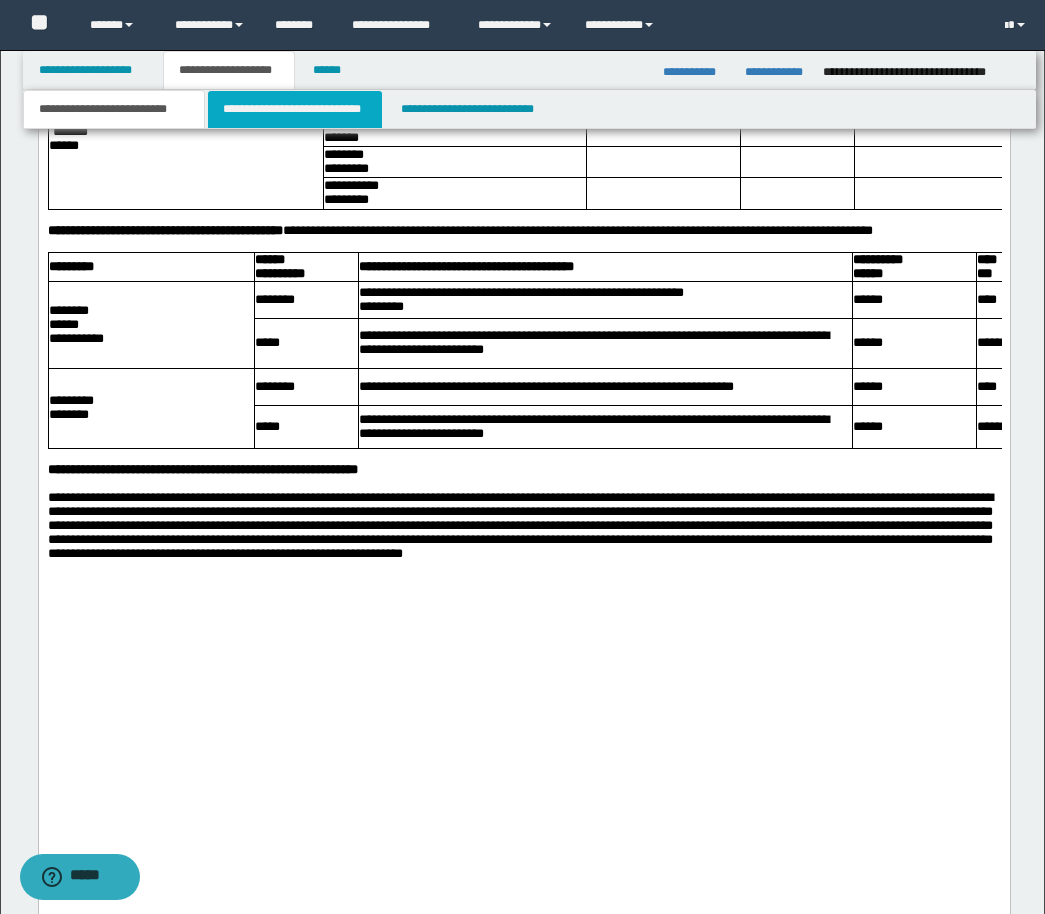 click on "**********" at bounding box center (295, 109) 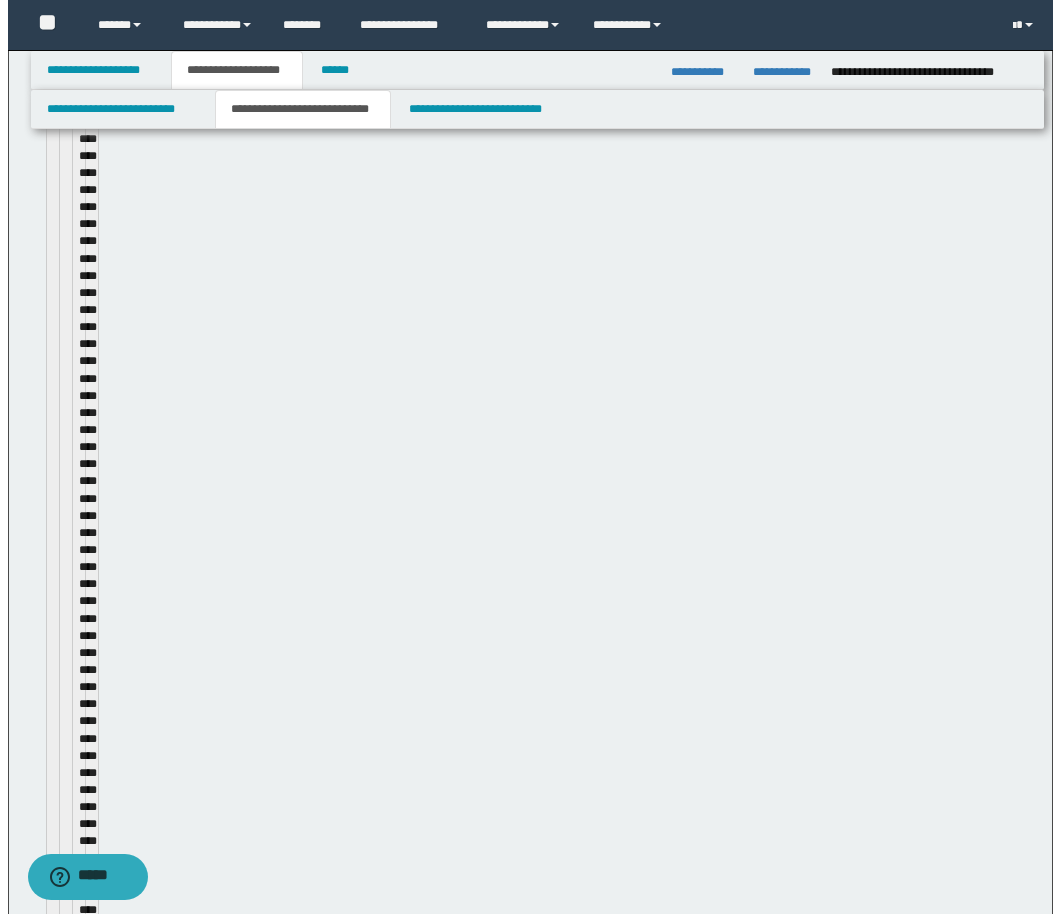 scroll, scrollTop: 2718, scrollLeft: 0, axis: vertical 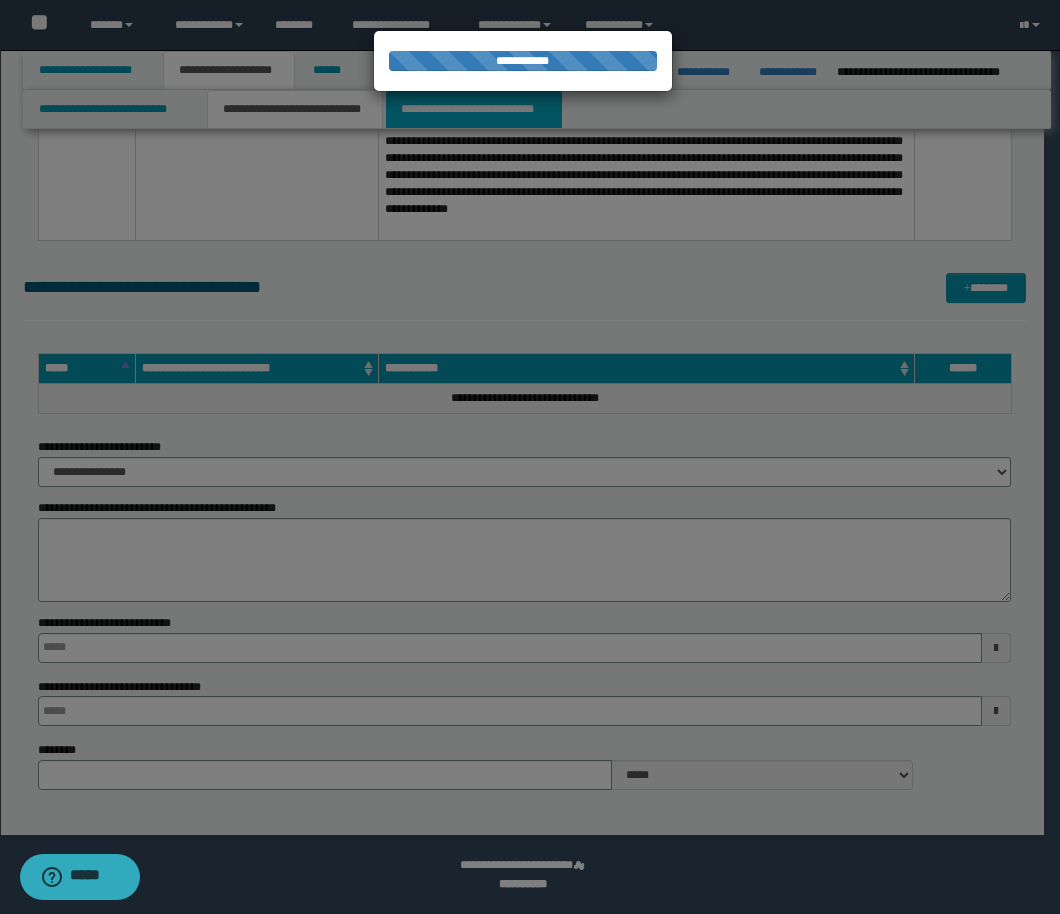 click on "**********" at bounding box center (474, 109) 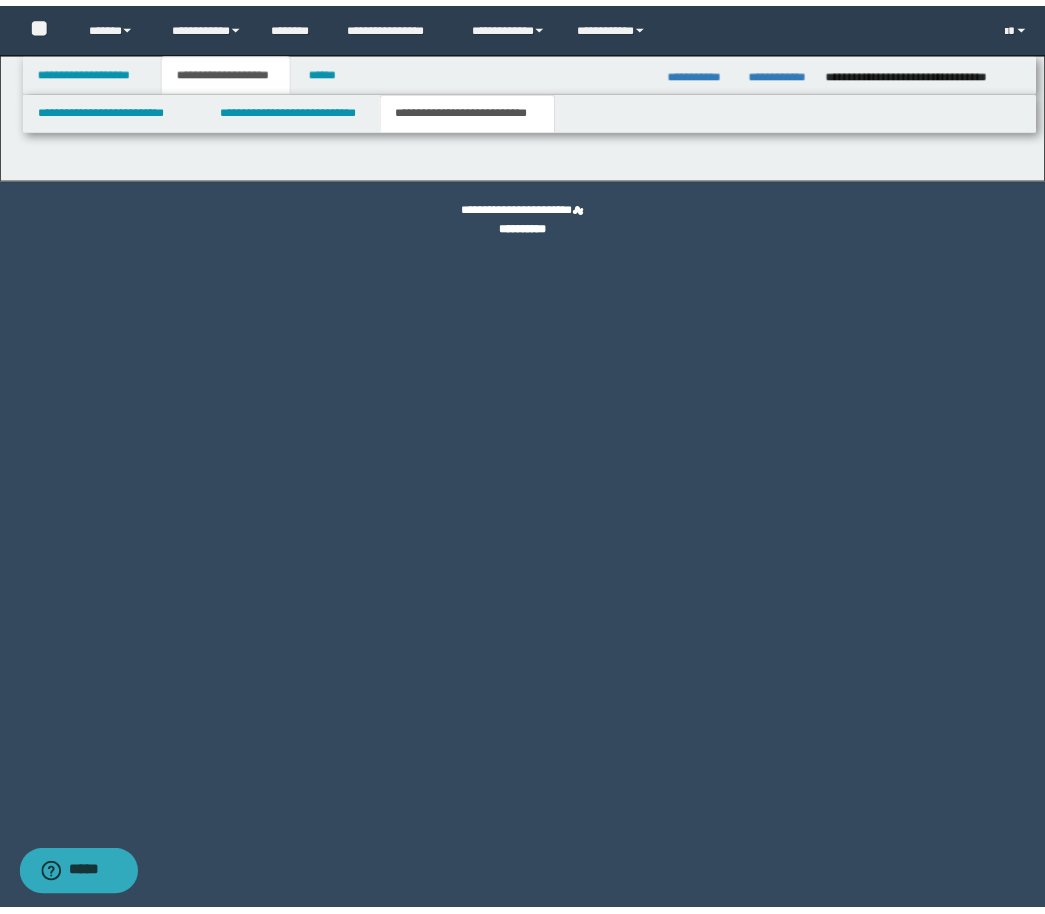 scroll, scrollTop: 0, scrollLeft: 0, axis: both 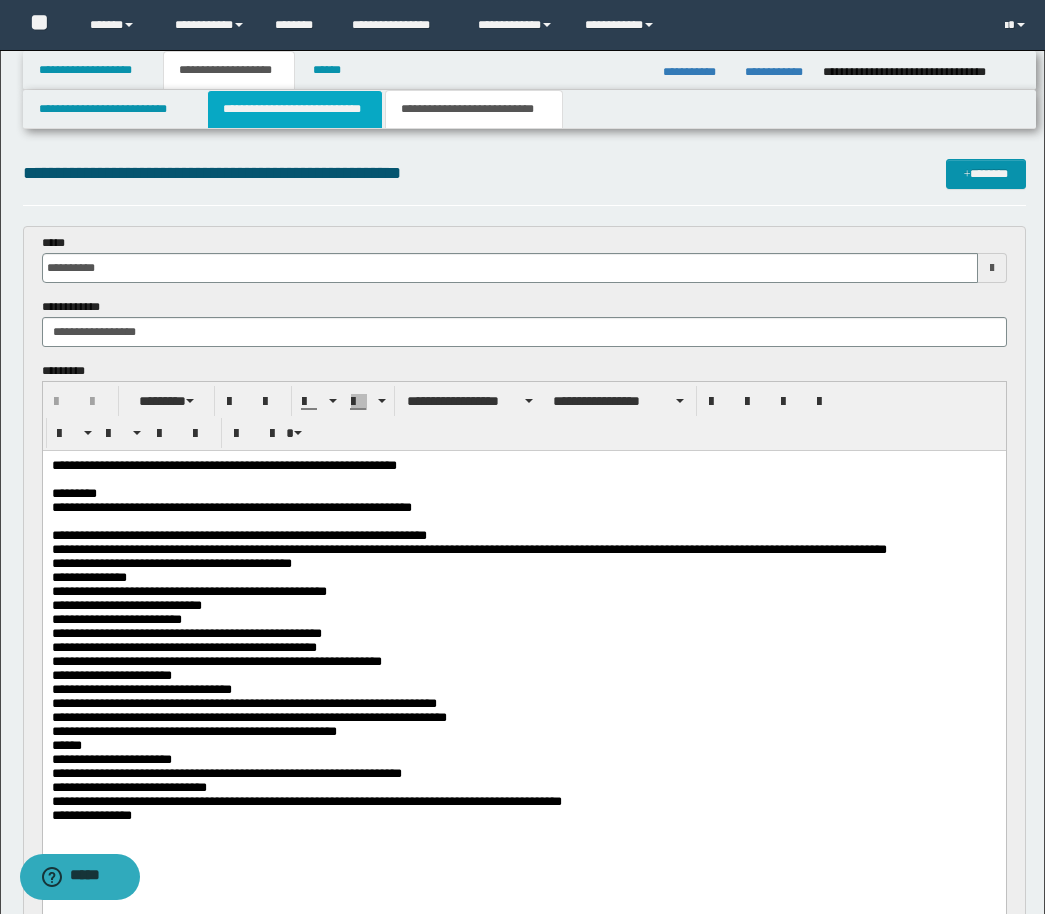click on "**********" at bounding box center (295, 109) 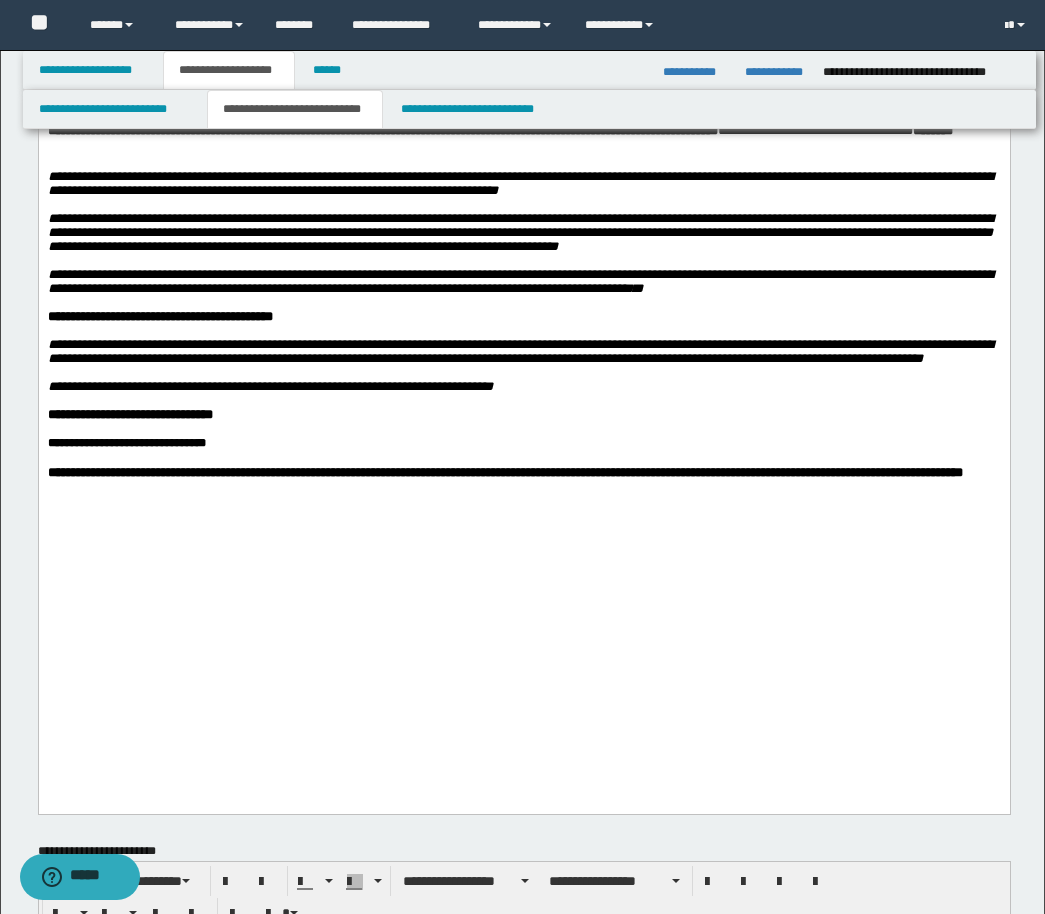 scroll, scrollTop: 800, scrollLeft: 0, axis: vertical 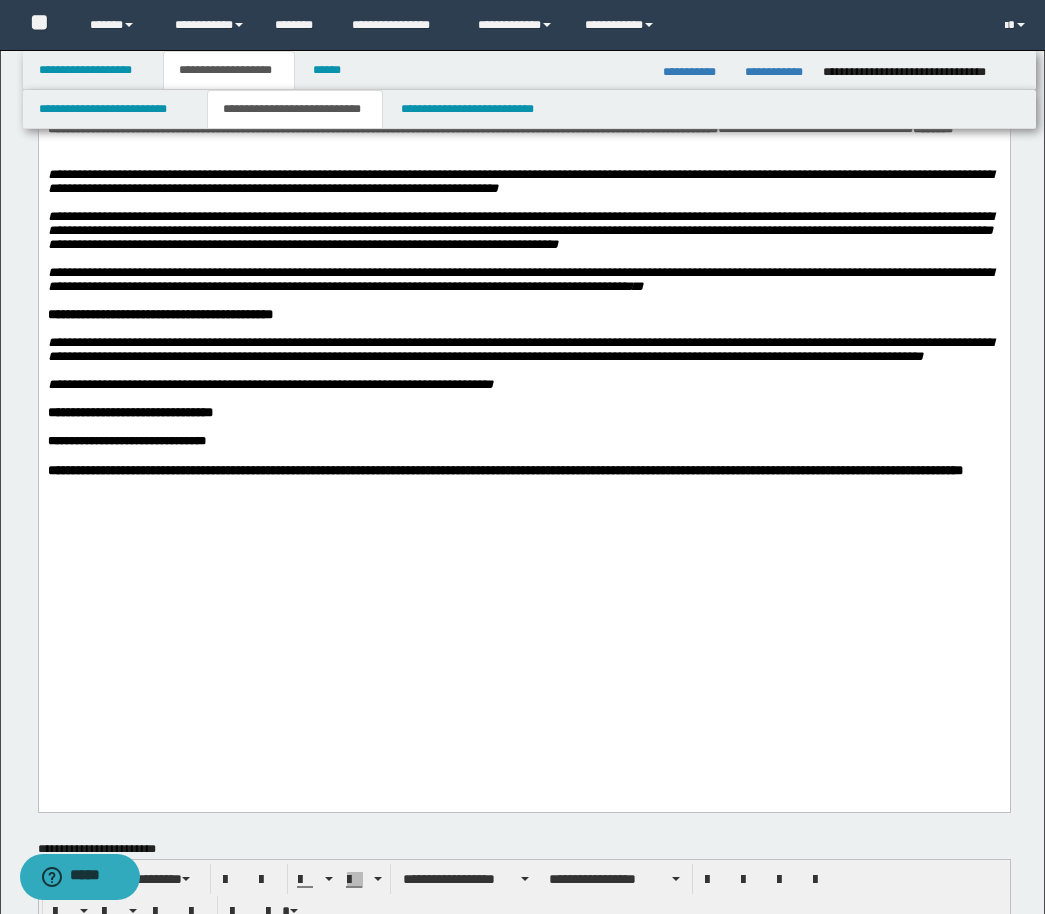click at bounding box center [523, 485] 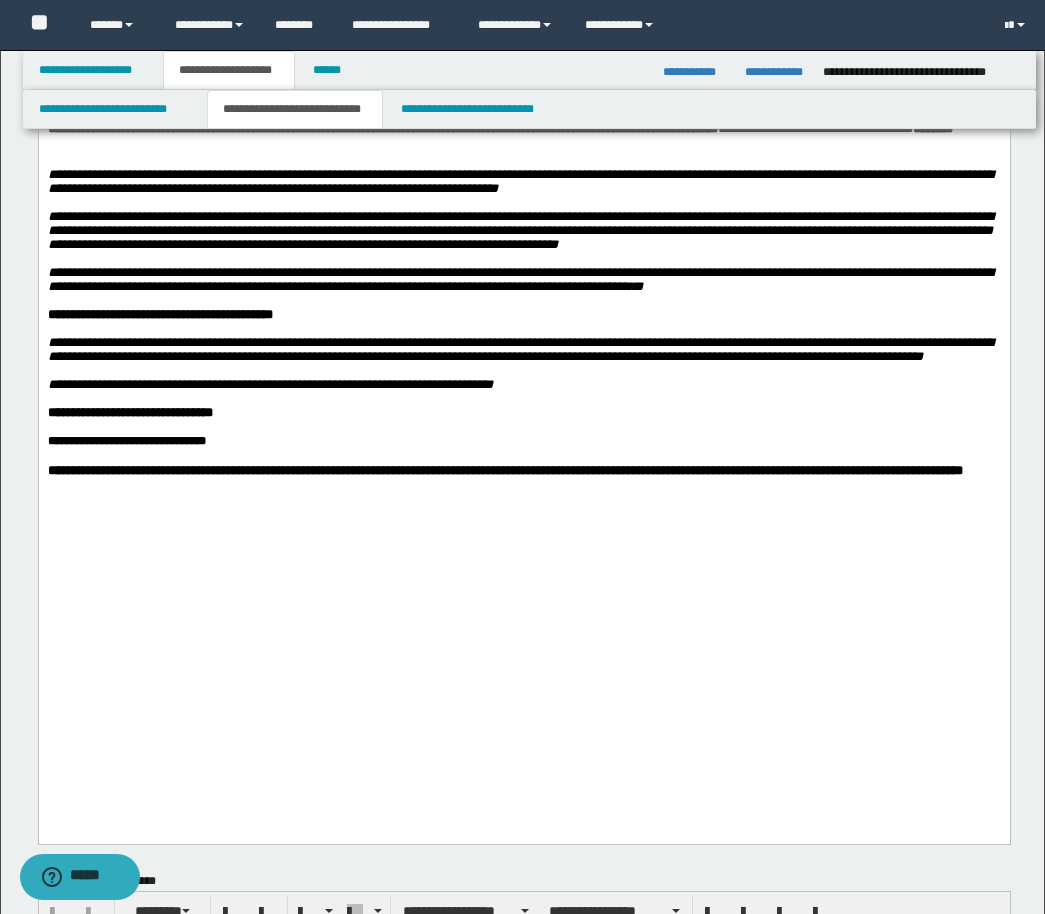 click at bounding box center (523, 514) 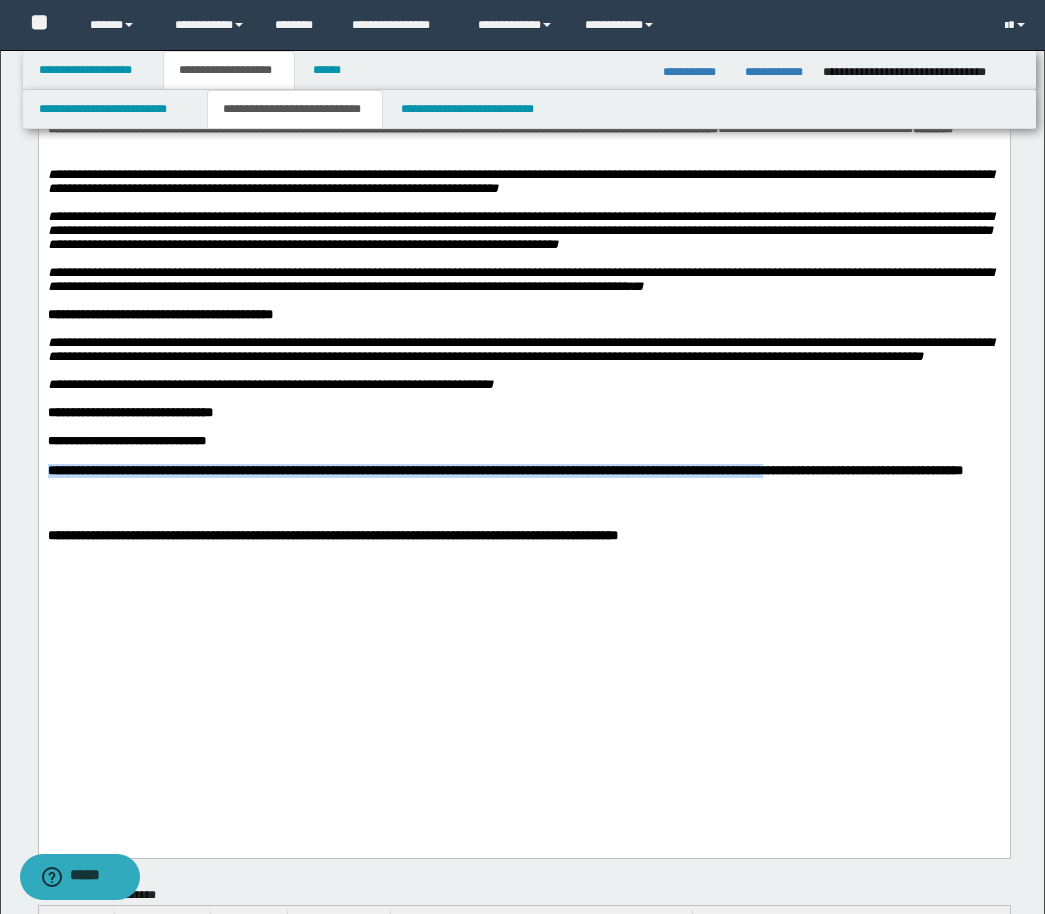 drag, startPoint x: 855, startPoint y: 655, endPoint x: 50, endPoint y: 652, distance: 805.0056 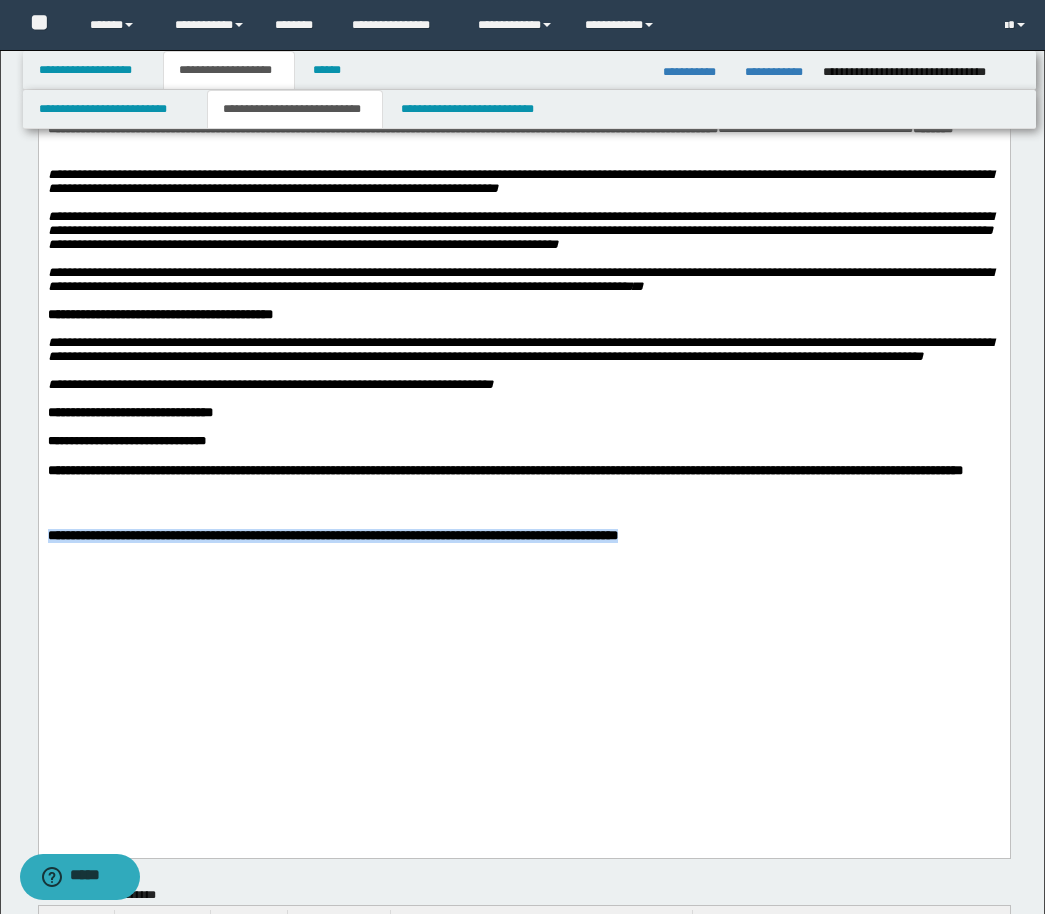drag, startPoint x: 729, startPoint y: 737, endPoint x: 54, endPoint y: 747, distance: 675.0741 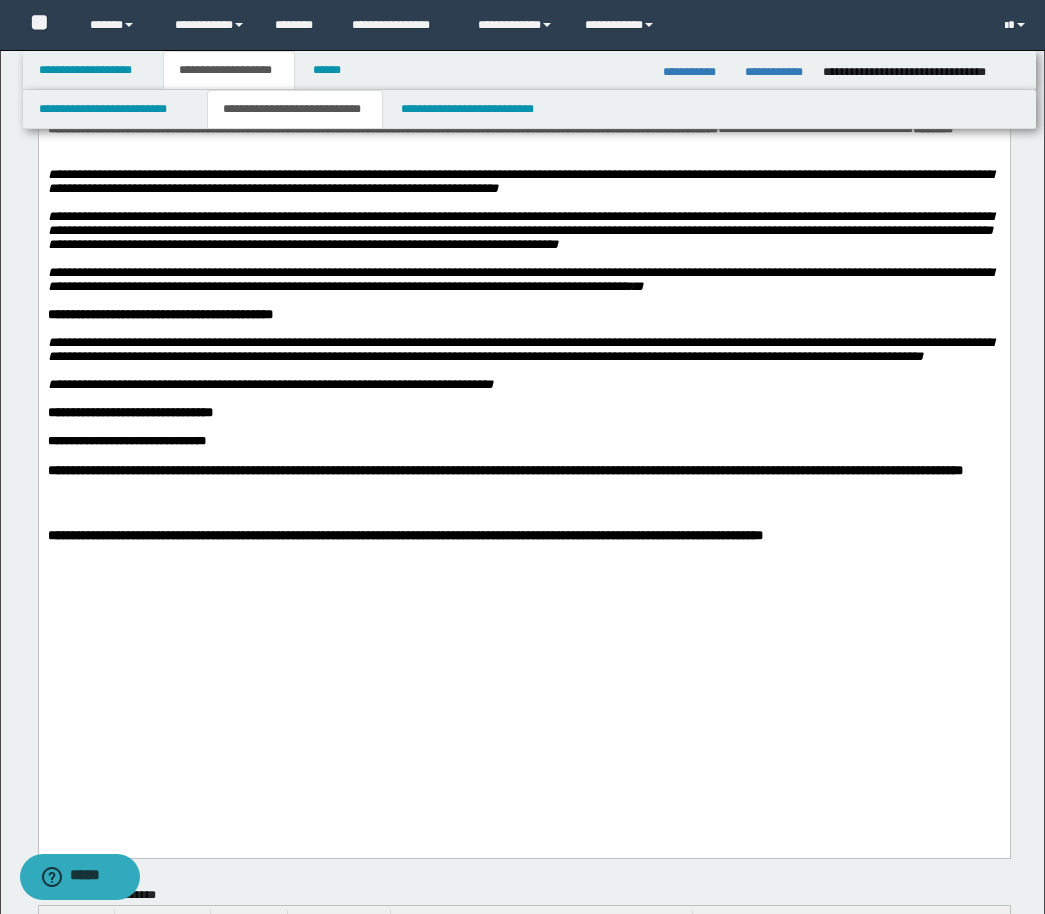 click on "**********" at bounding box center [523, 24] 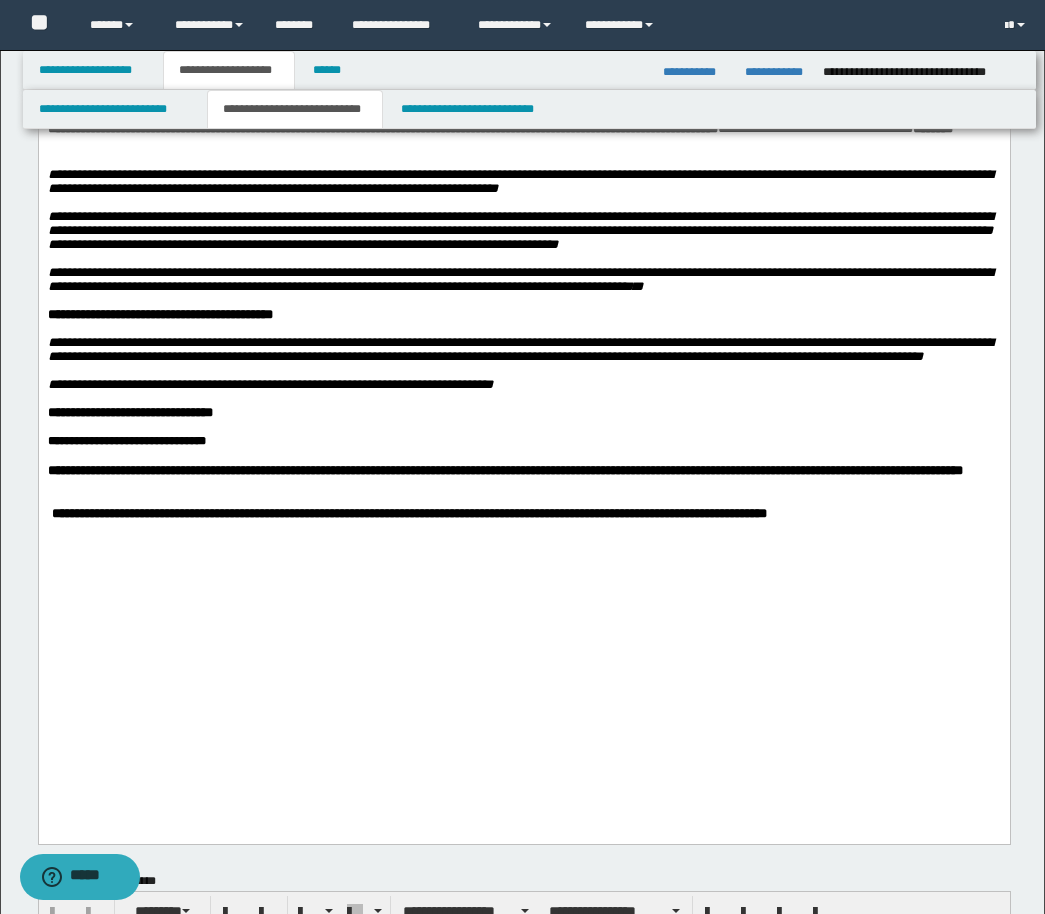 click on "**********" at bounding box center [523, 514] 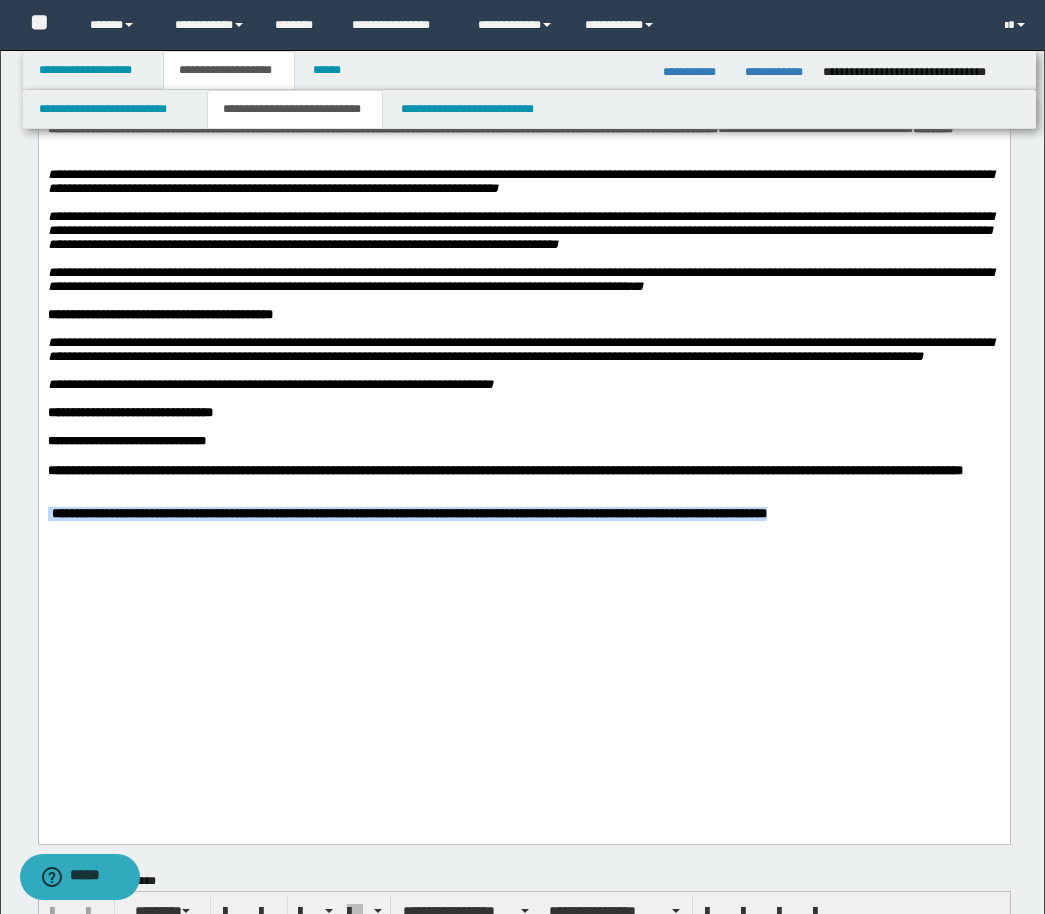 drag, startPoint x: 865, startPoint y: 722, endPoint x: 73, endPoint y: 171, distance: 964.8135 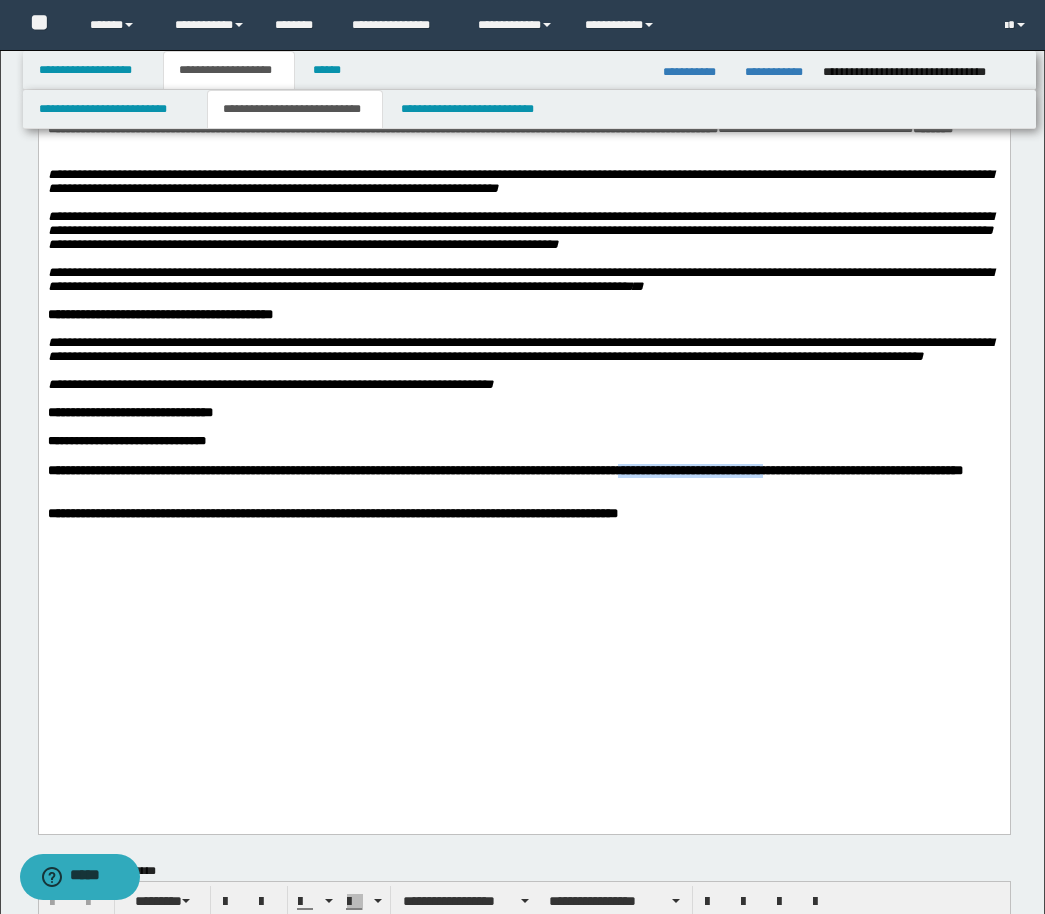 drag, startPoint x: 694, startPoint y: 657, endPoint x: 851, endPoint y: 657, distance: 157 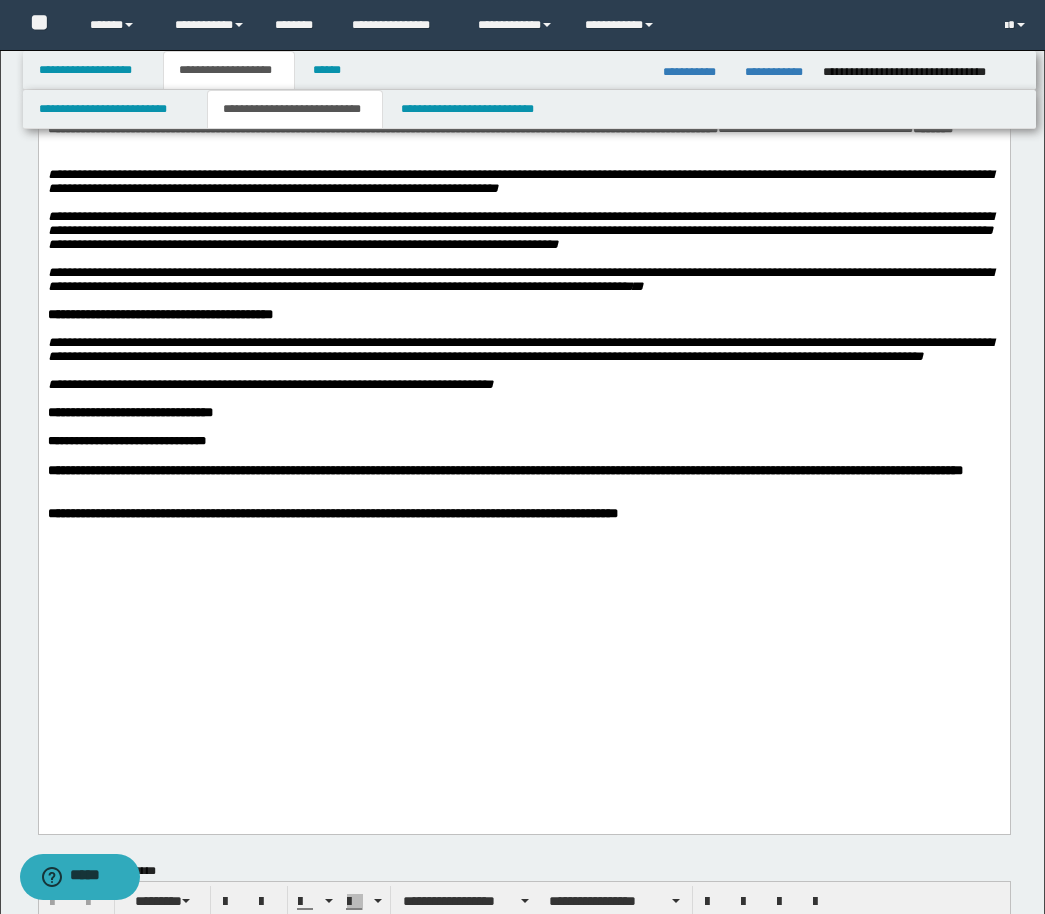 drag, startPoint x: 710, startPoint y: 750, endPoint x: 722, endPoint y: 728, distance: 25.059929 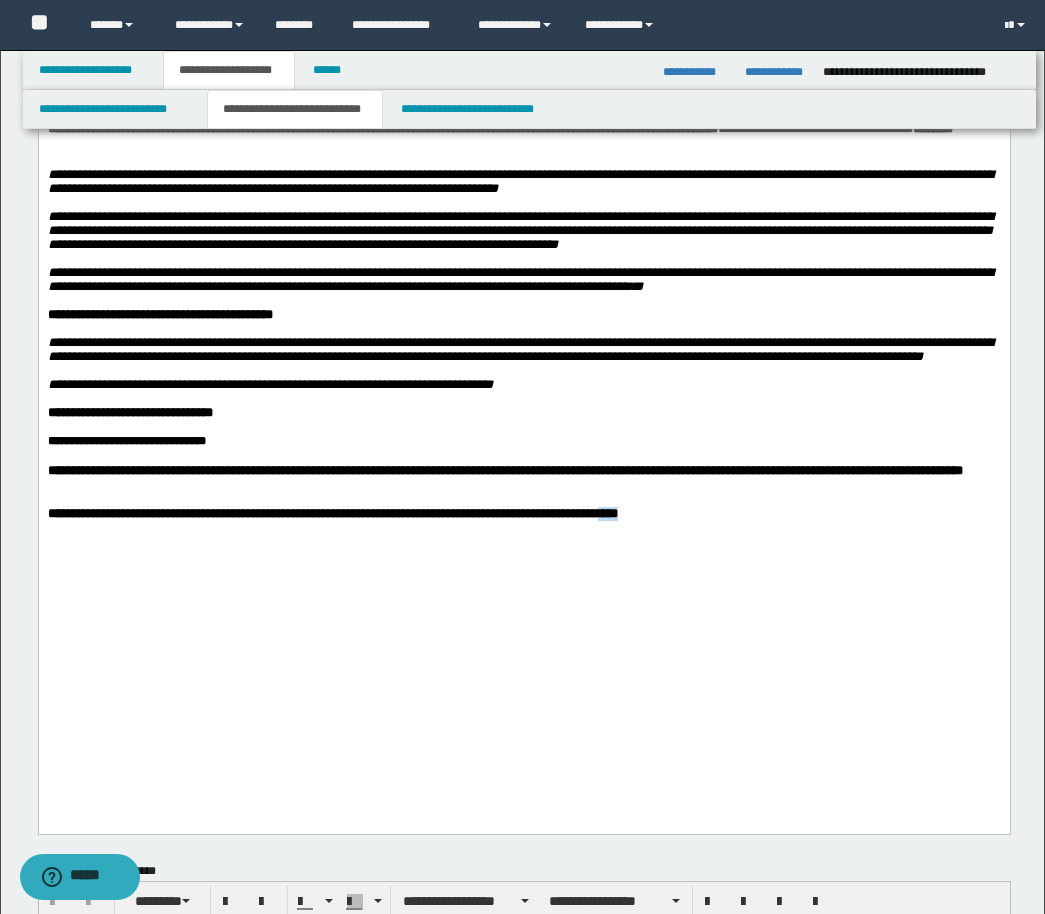 drag, startPoint x: 724, startPoint y: 725, endPoint x: 676, endPoint y: 717, distance: 48.6621 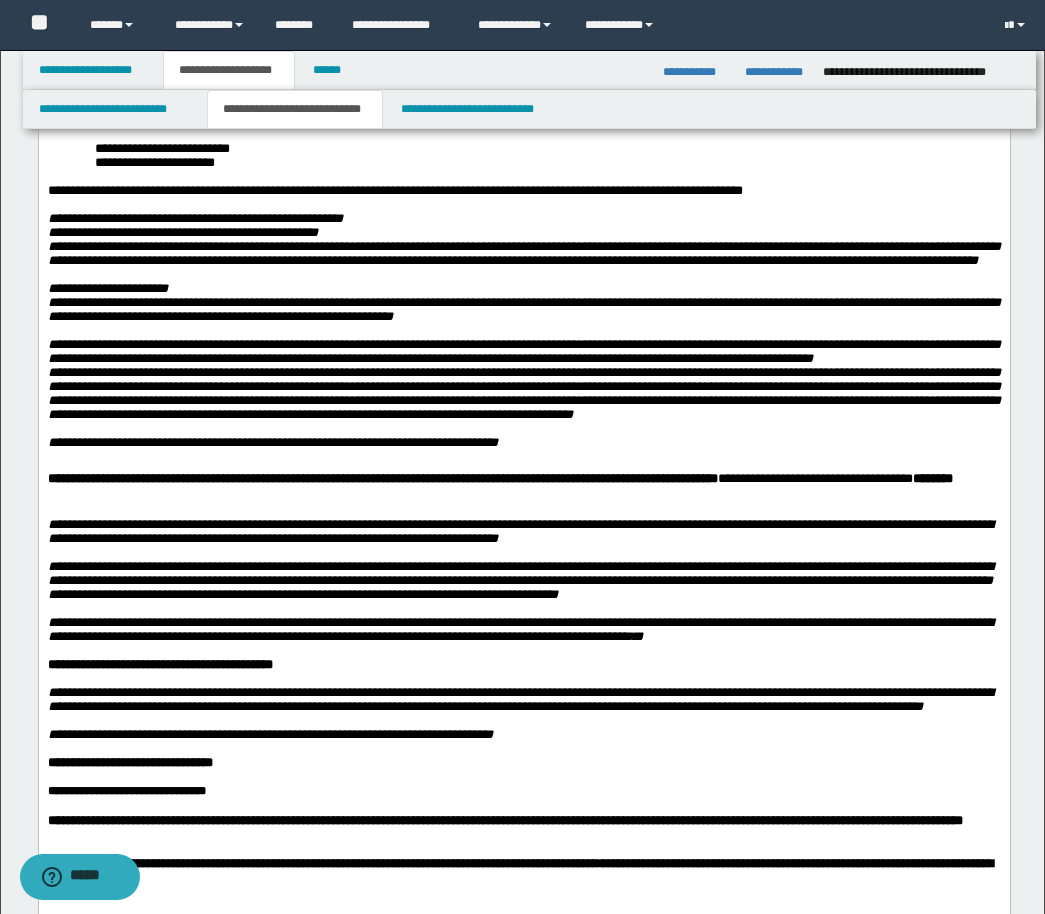 scroll, scrollTop: 400, scrollLeft: 0, axis: vertical 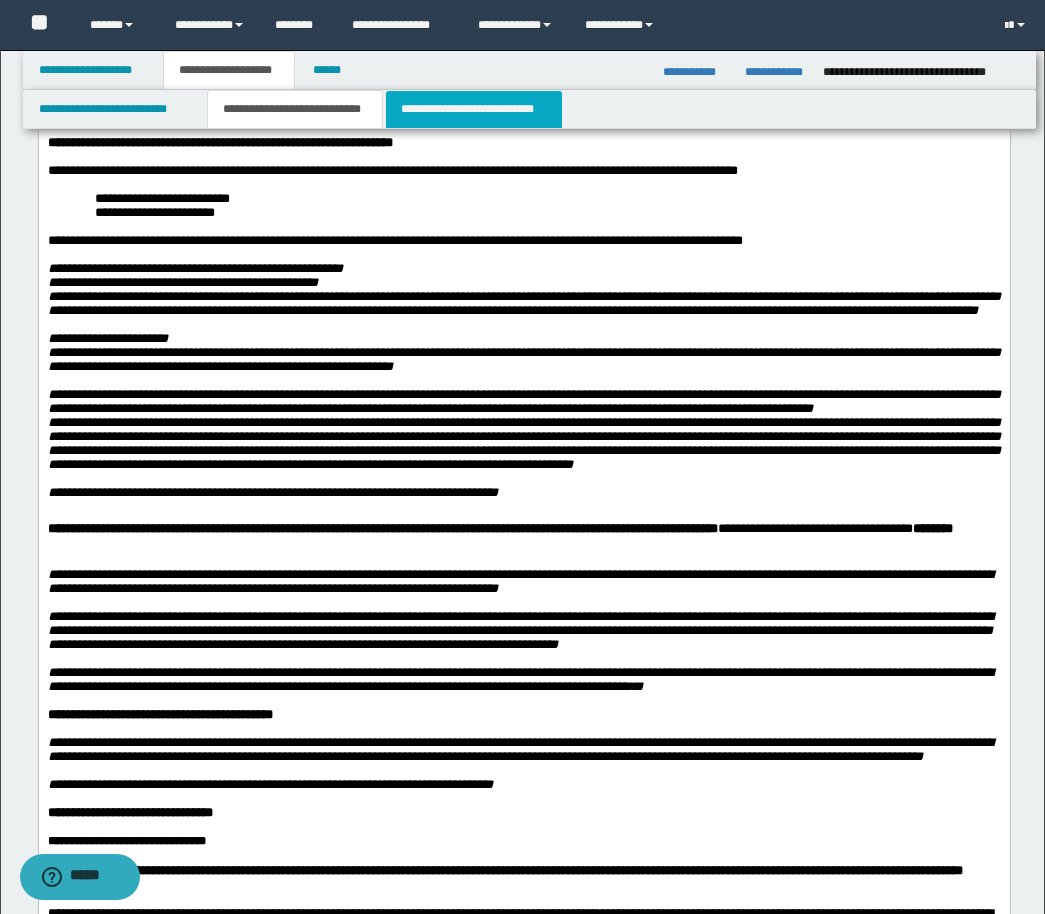 click on "**********" at bounding box center [474, 109] 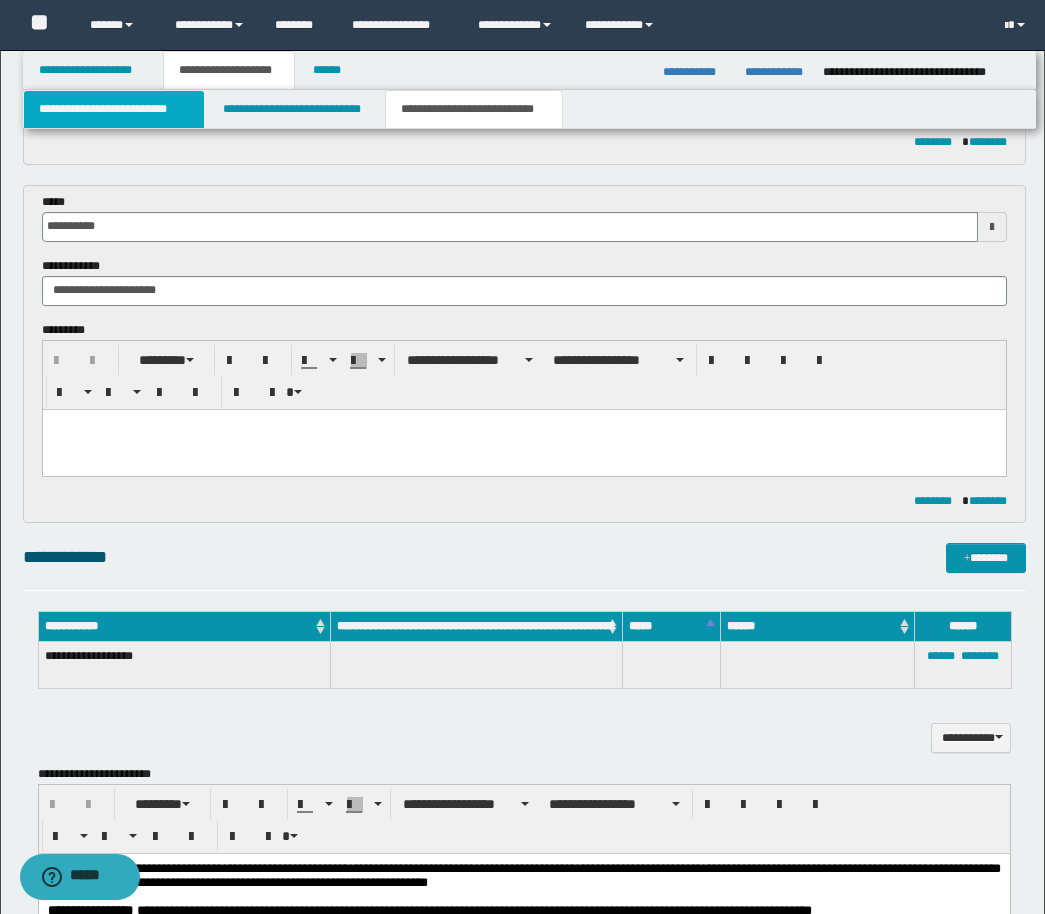 click on "**********" at bounding box center (114, 109) 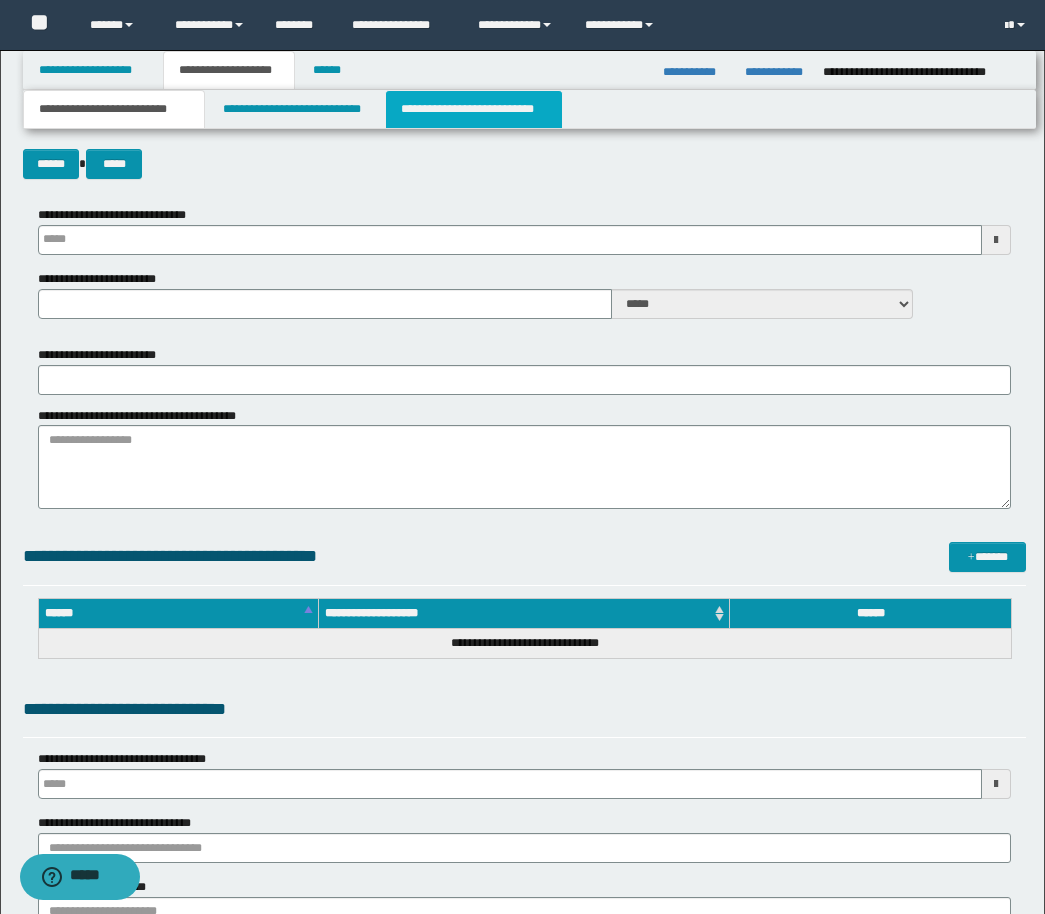 click on "**********" at bounding box center [474, 109] 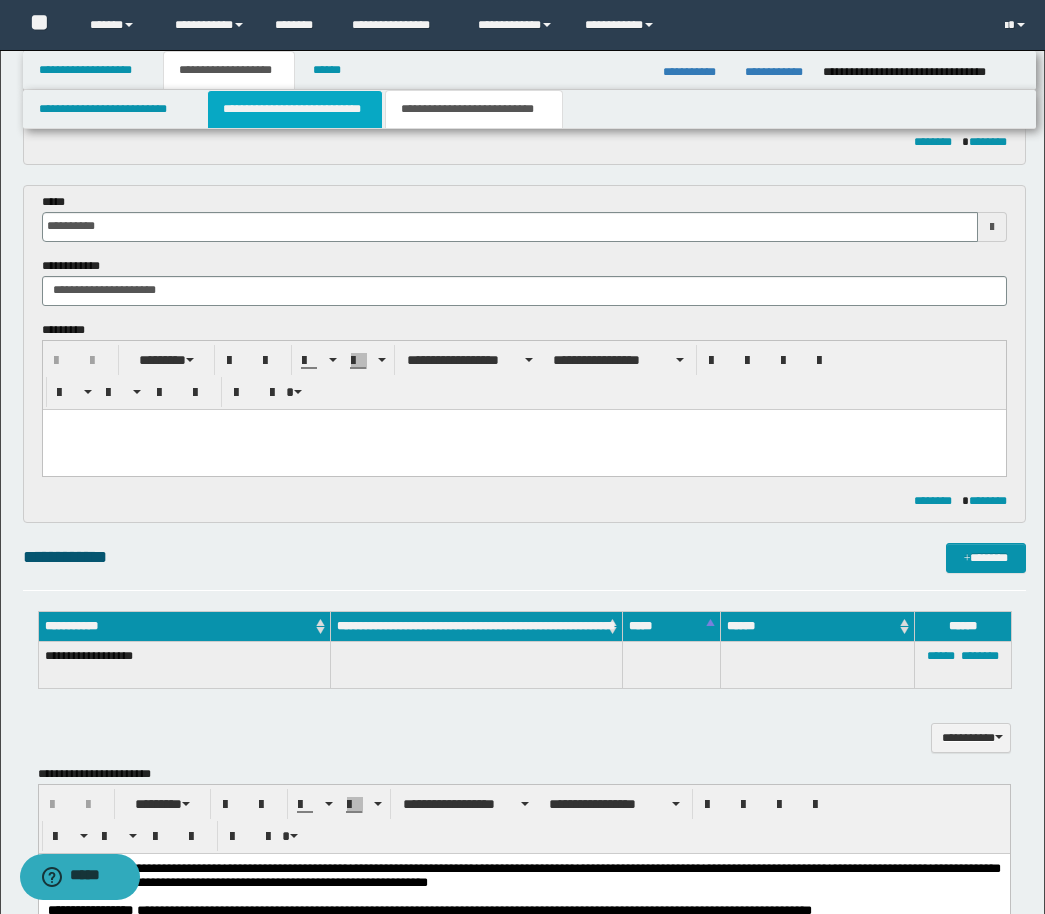 click on "**********" at bounding box center (295, 109) 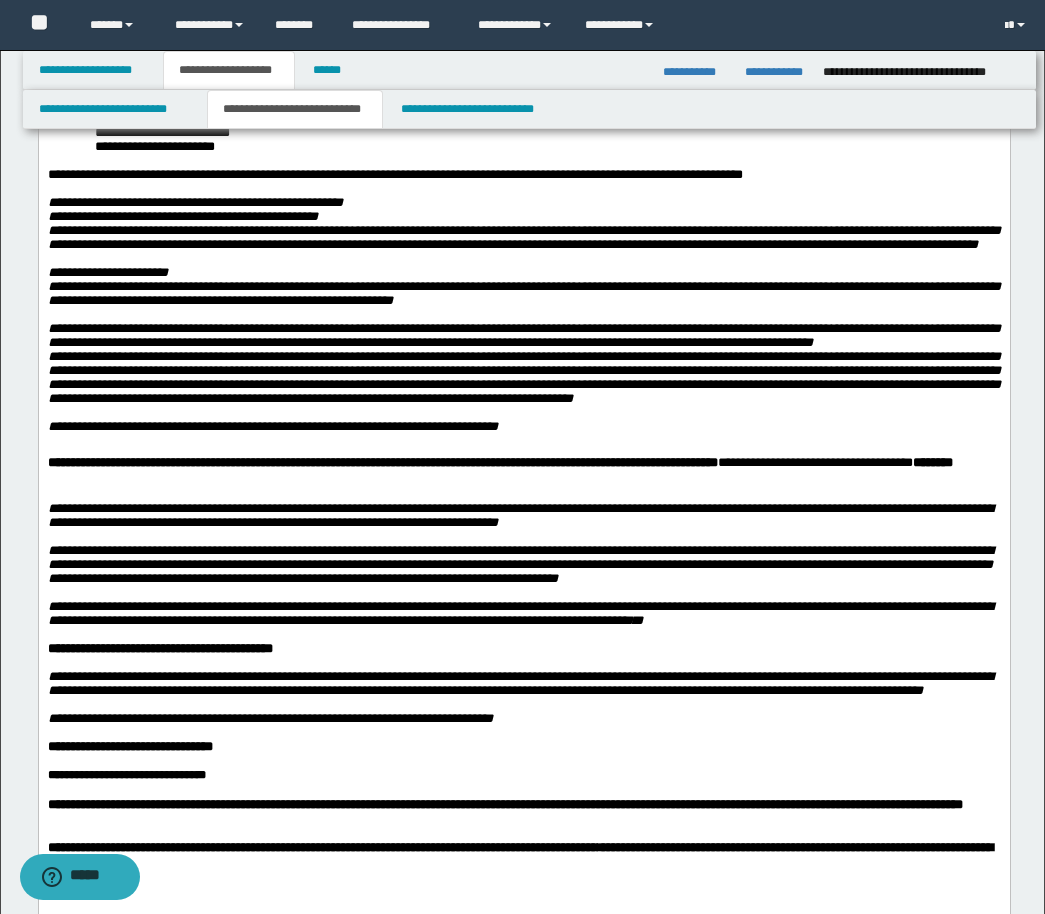 scroll, scrollTop: 1100, scrollLeft: 0, axis: vertical 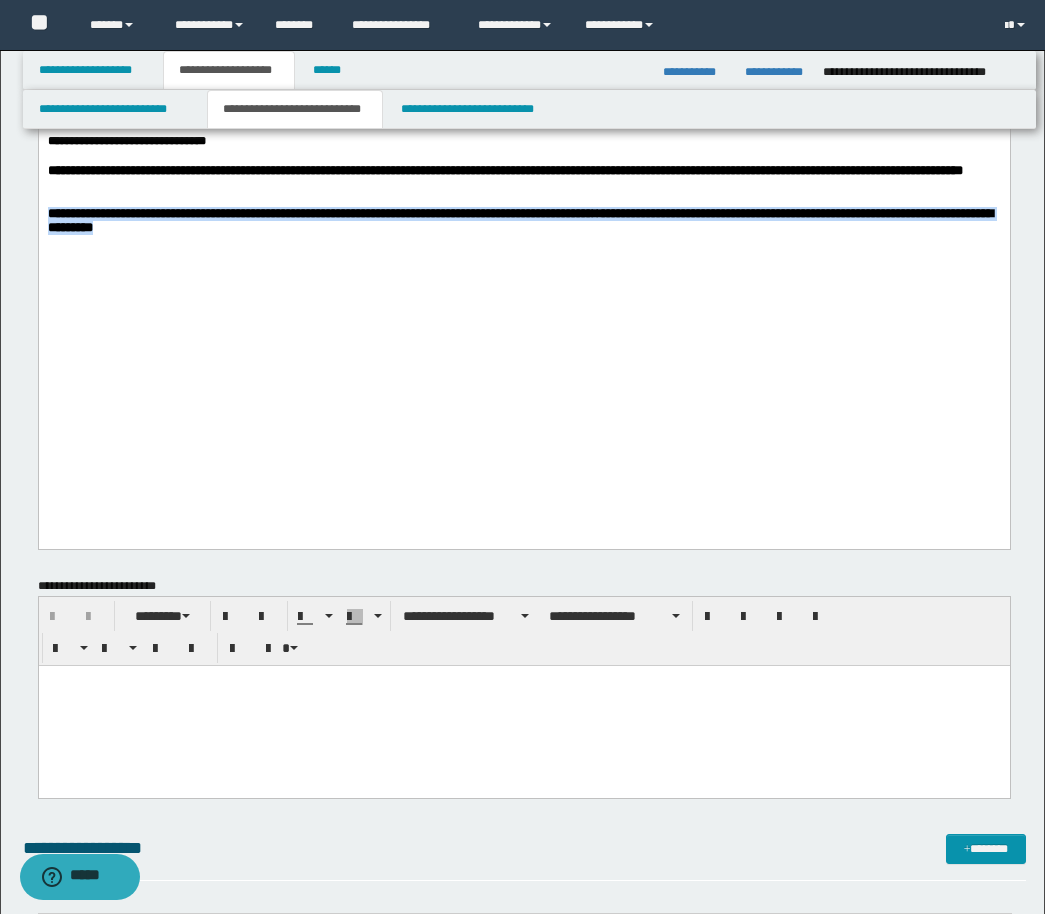 drag, startPoint x: 231, startPoint y: 434, endPoint x: 24, endPoint y: 420, distance: 207.47289 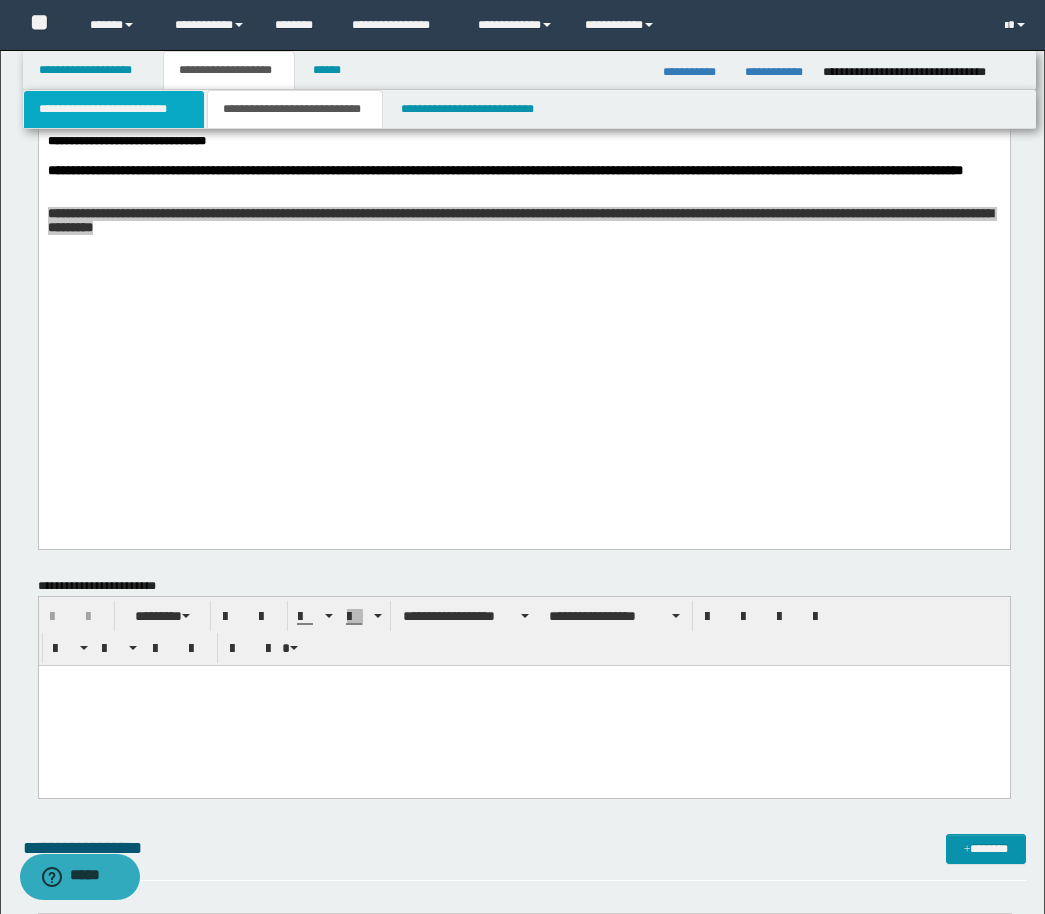 click on "**********" at bounding box center [114, 109] 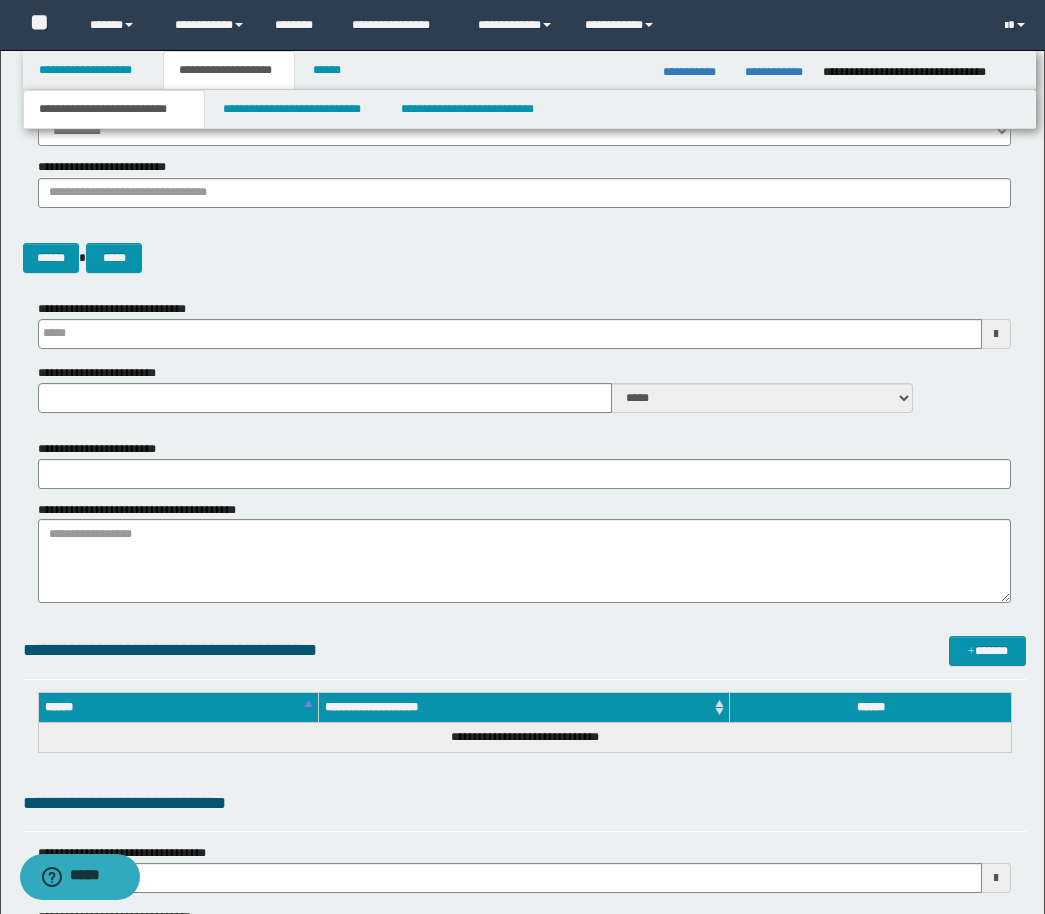 scroll, scrollTop: 0, scrollLeft: 0, axis: both 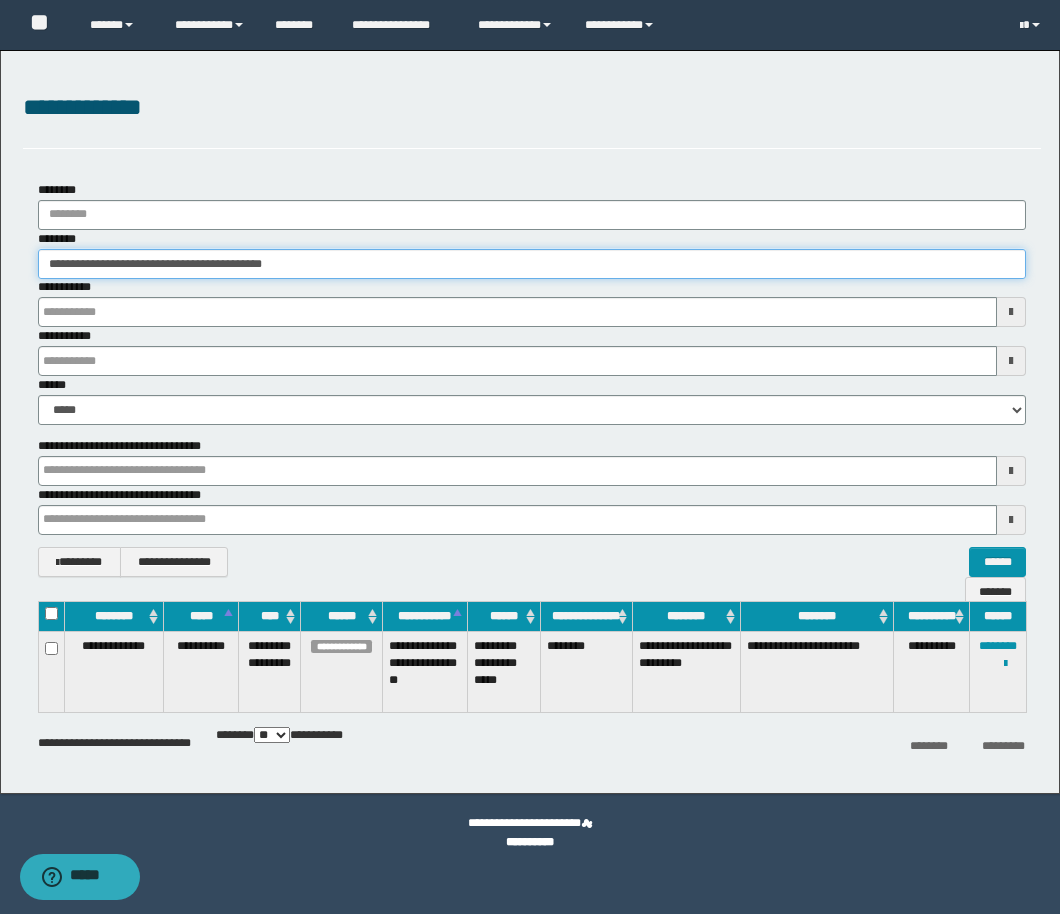 click on "**********" at bounding box center (532, 264) 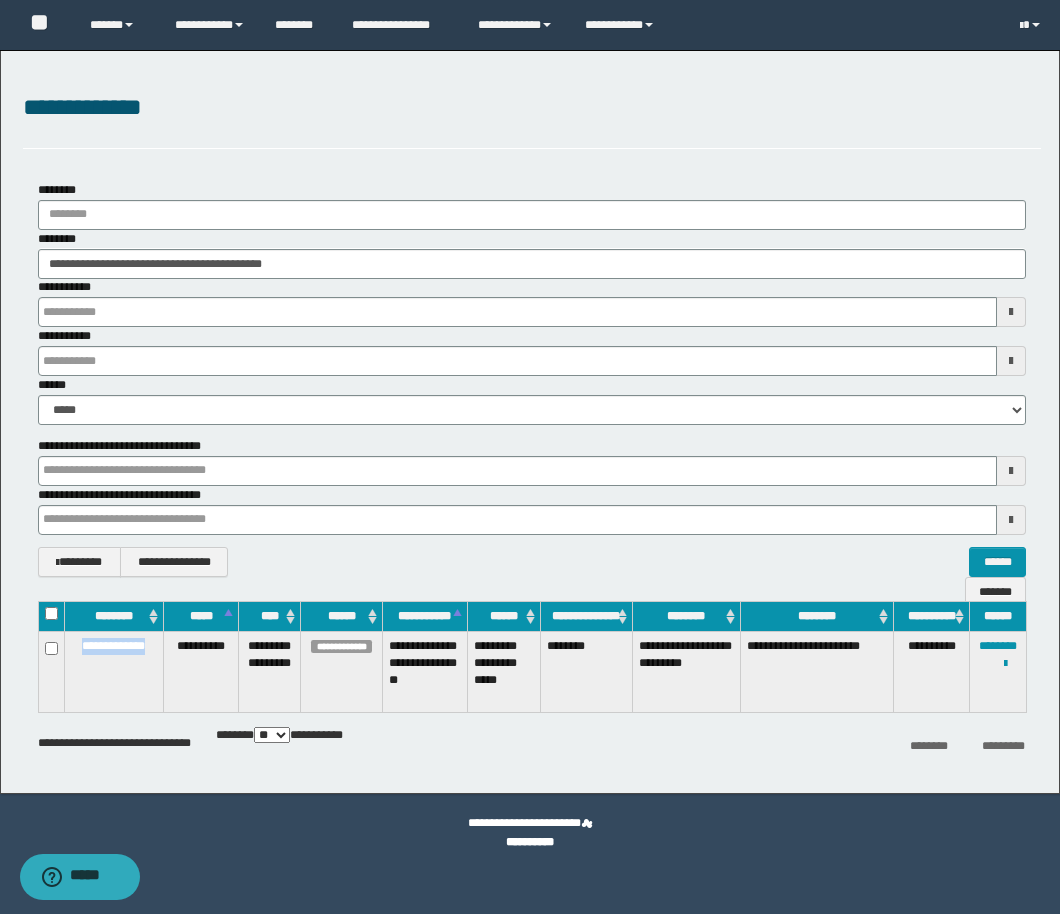 drag, startPoint x: 155, startPoint y: 651, endPoint x: 71, endPoint y: 650, distance: 84.00595 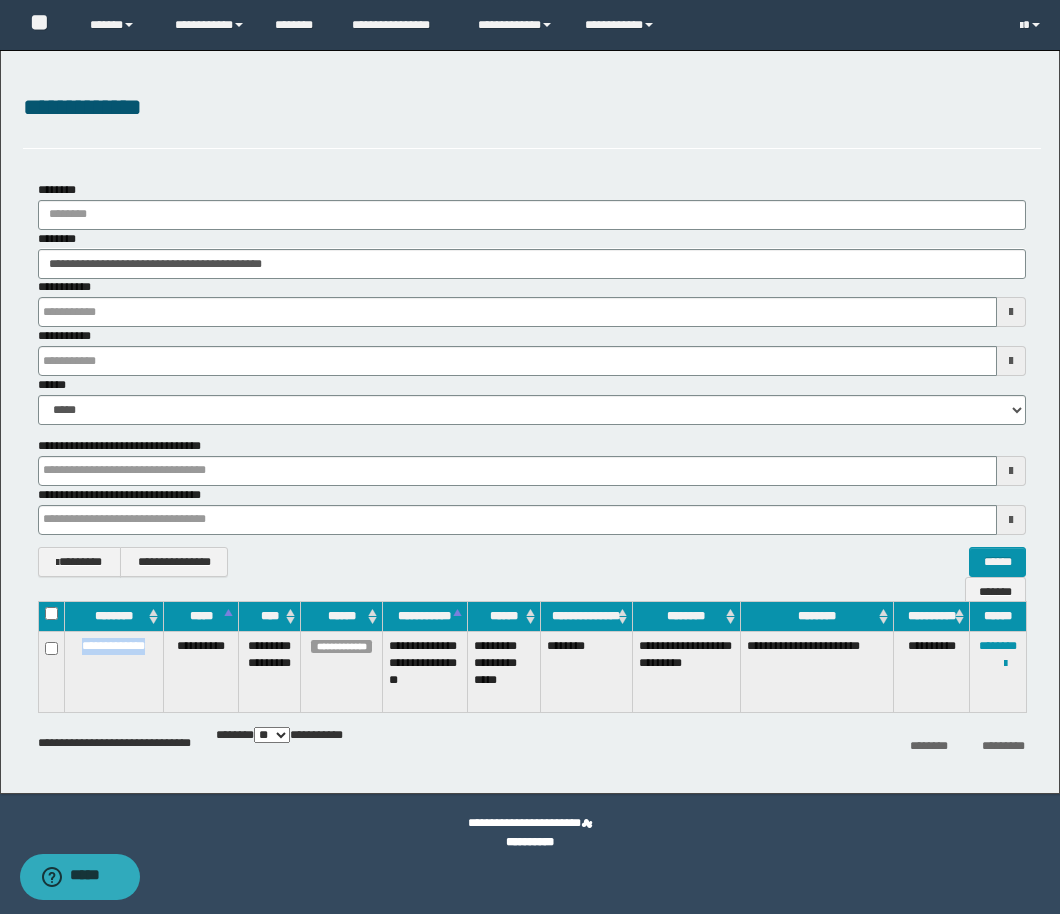 click on "**********" at bounding box center [114, 646] 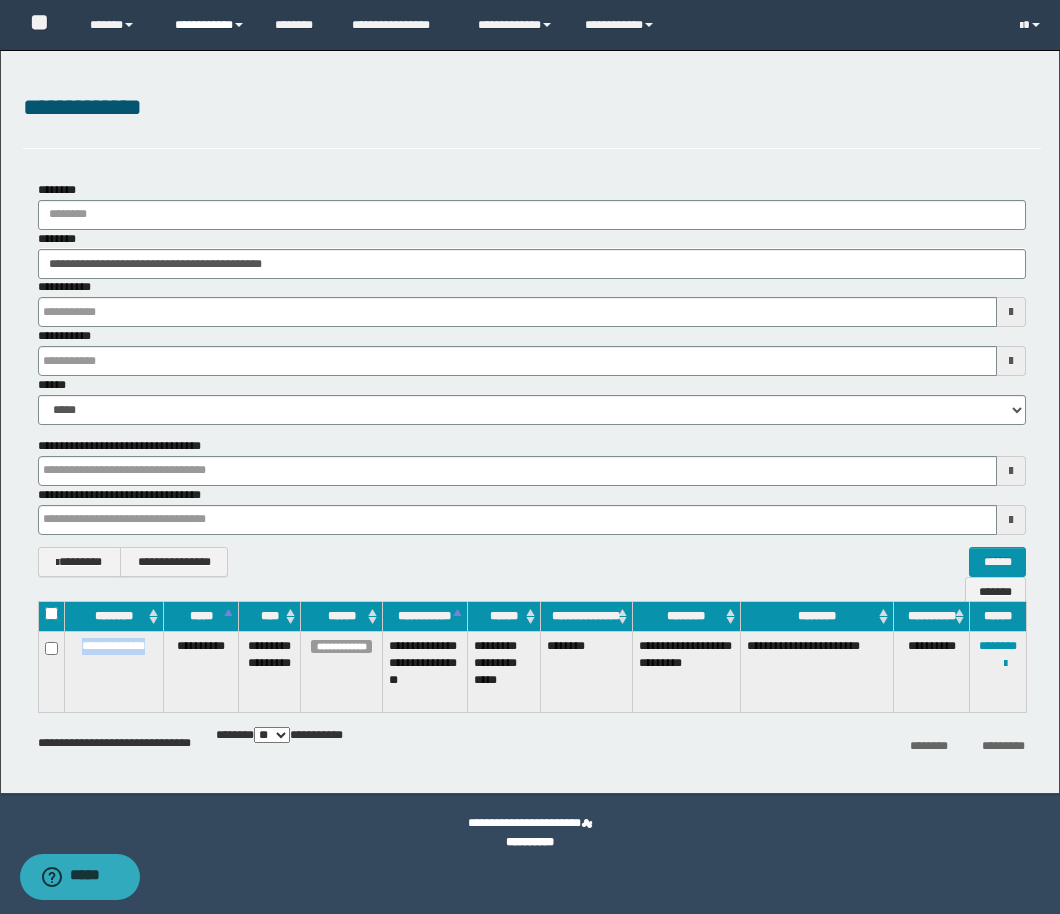 copy on "**********" 